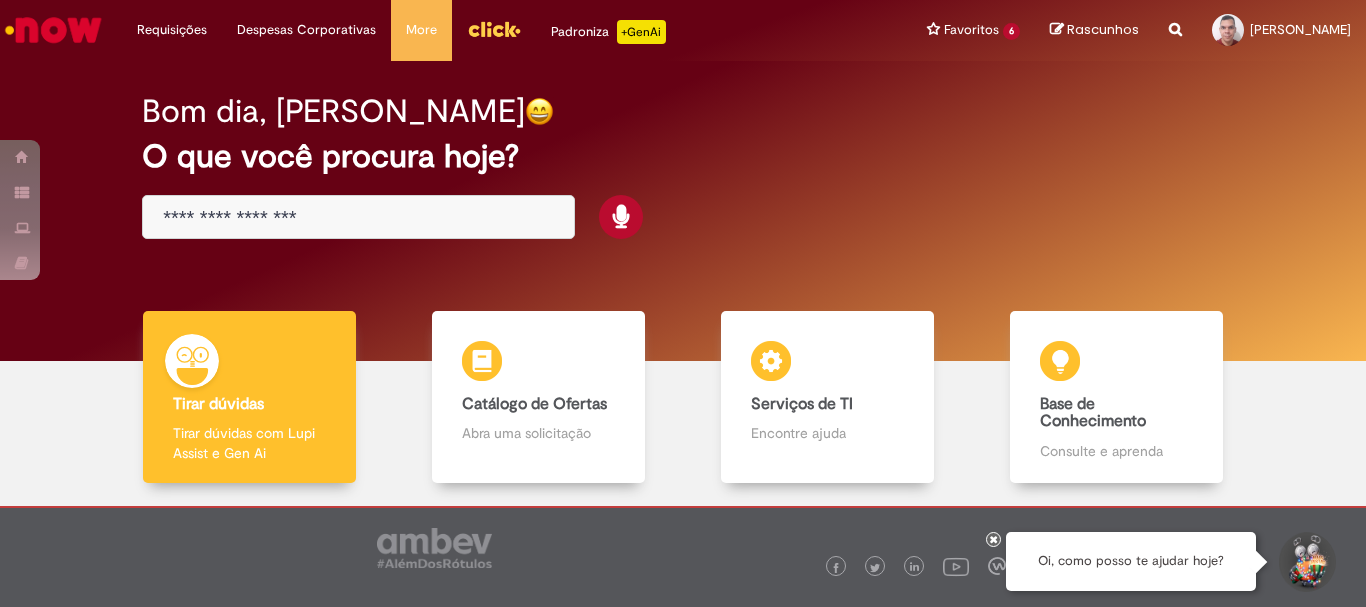 scroll, scrollTop: 0, scrollLeft: 0, axis: both 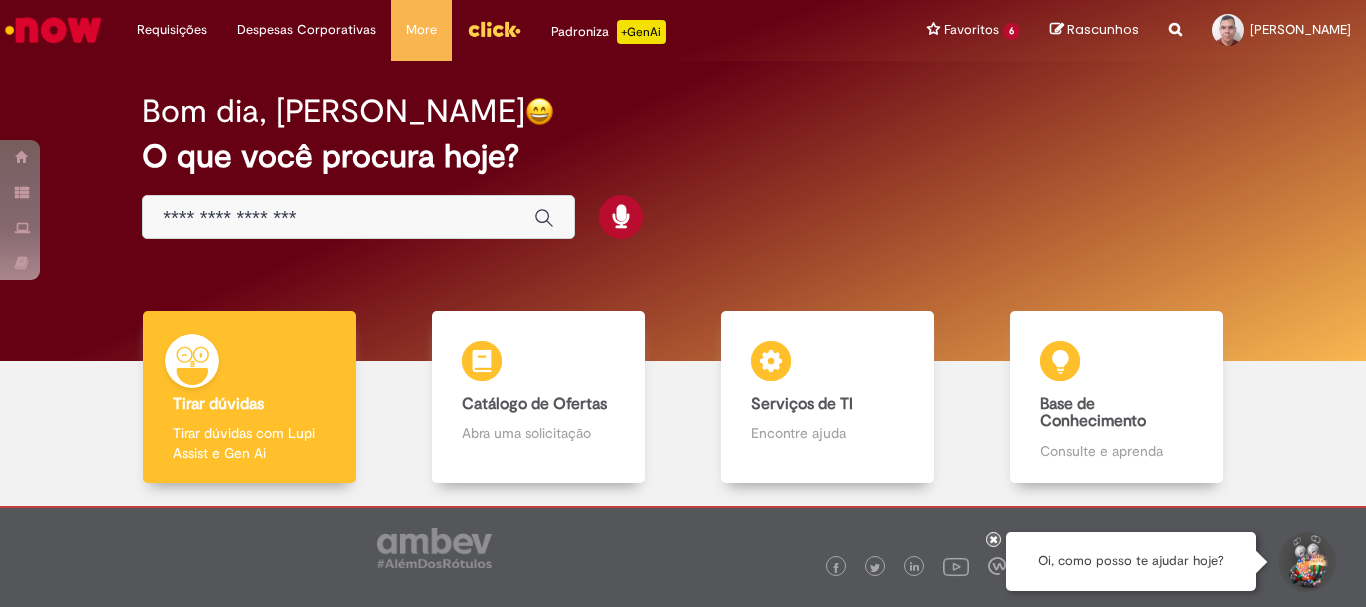 click on "Bom dia, Edson
O que você procura hoje?" at bounding box center [683, 167] 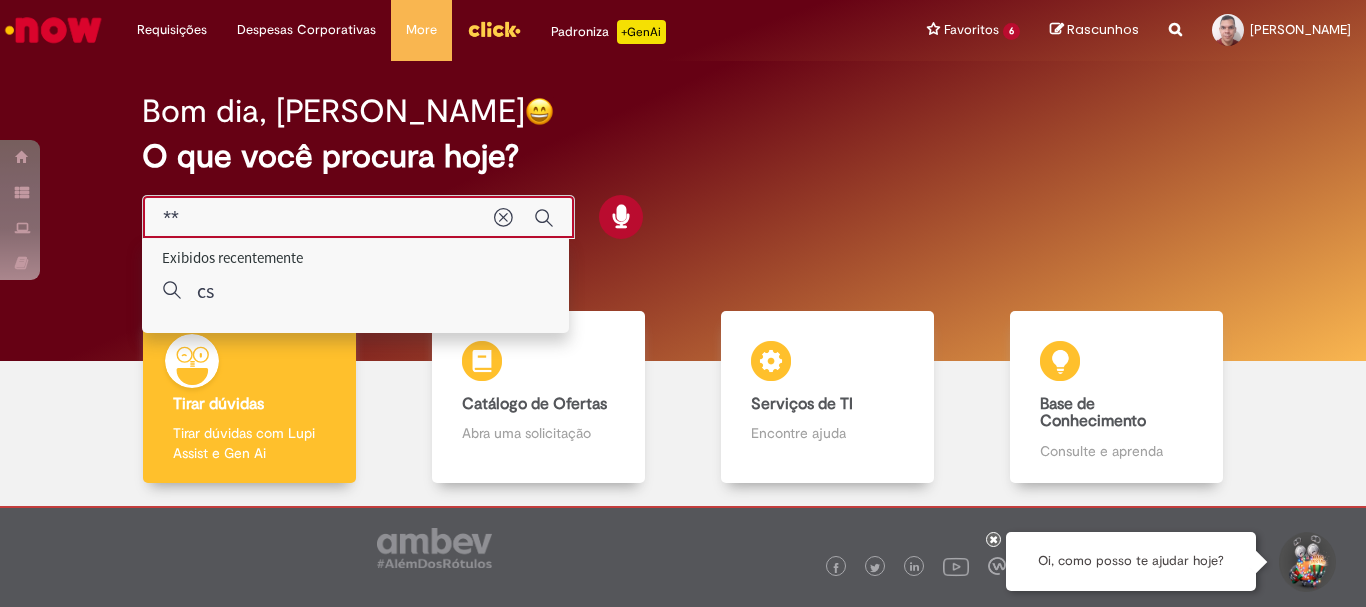 type on "***" 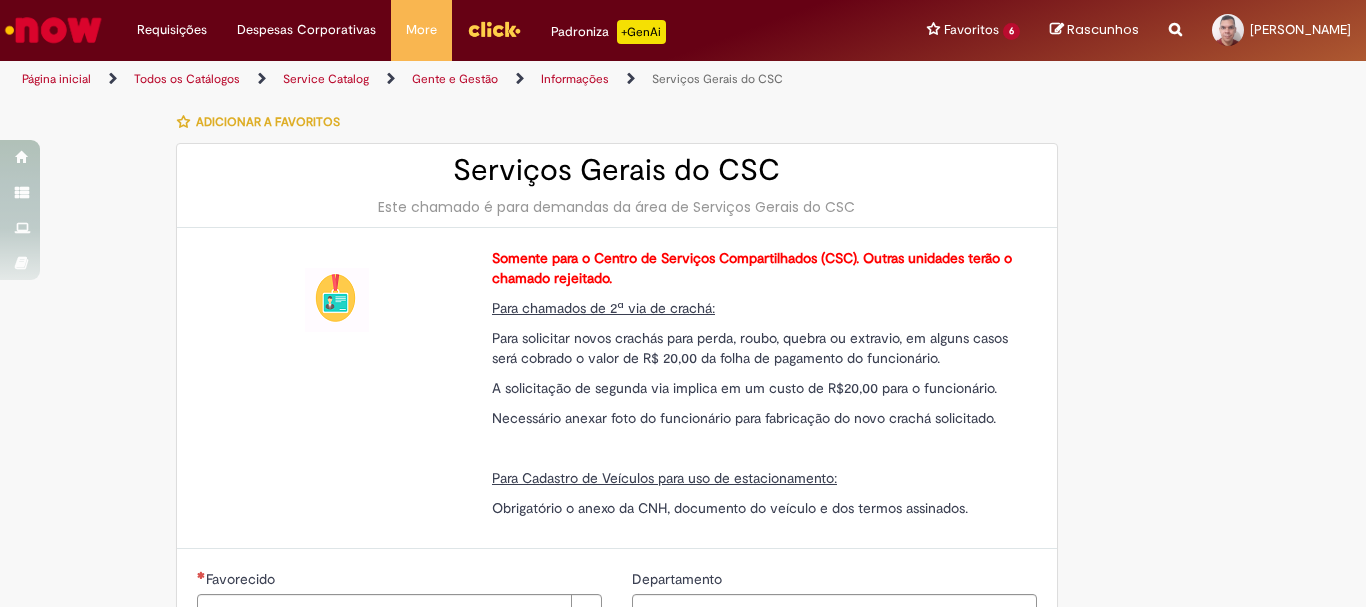 type on "********" 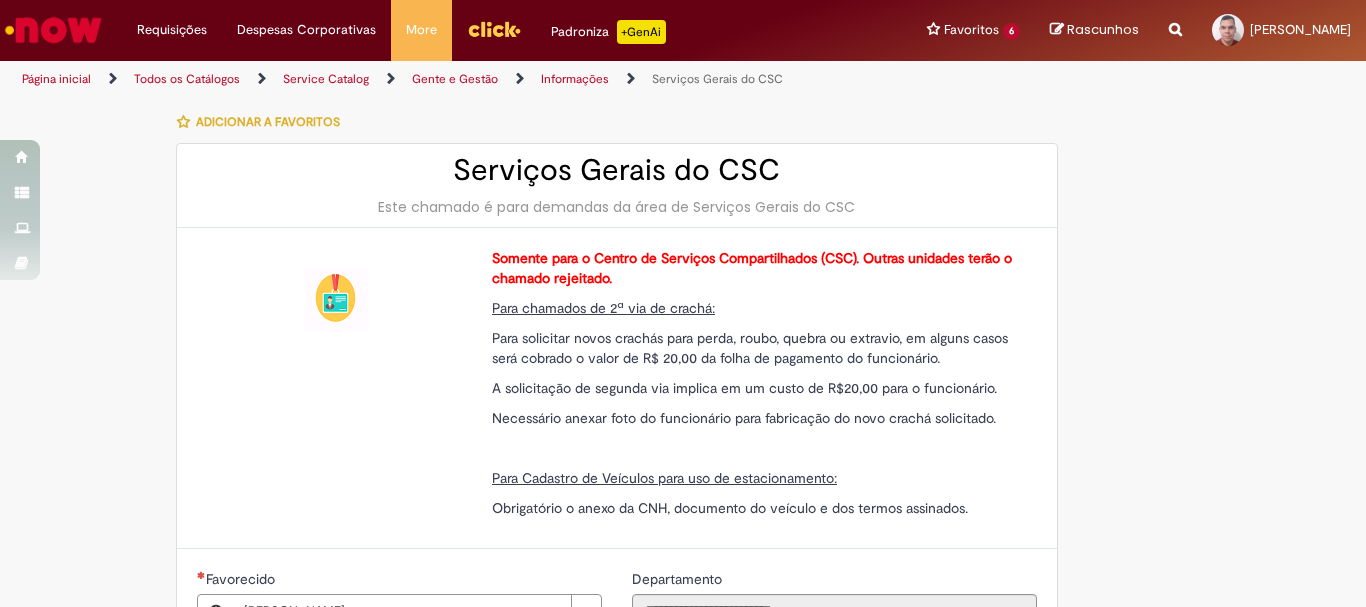 type on "**********" 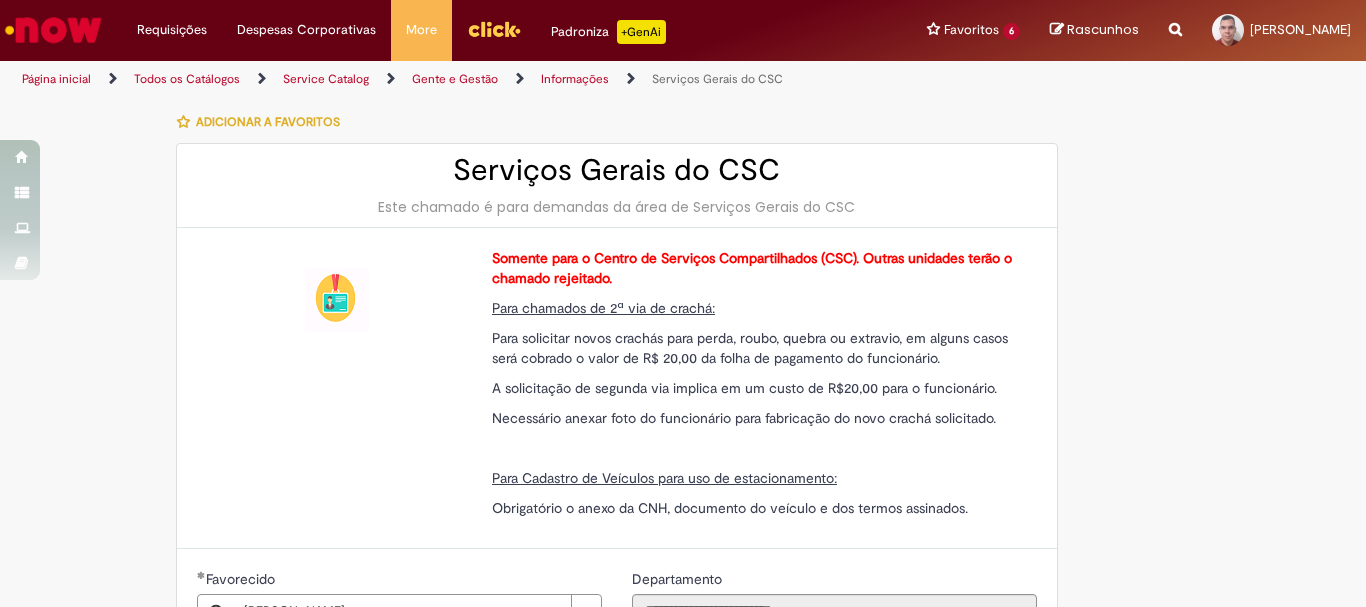 type on "**********" 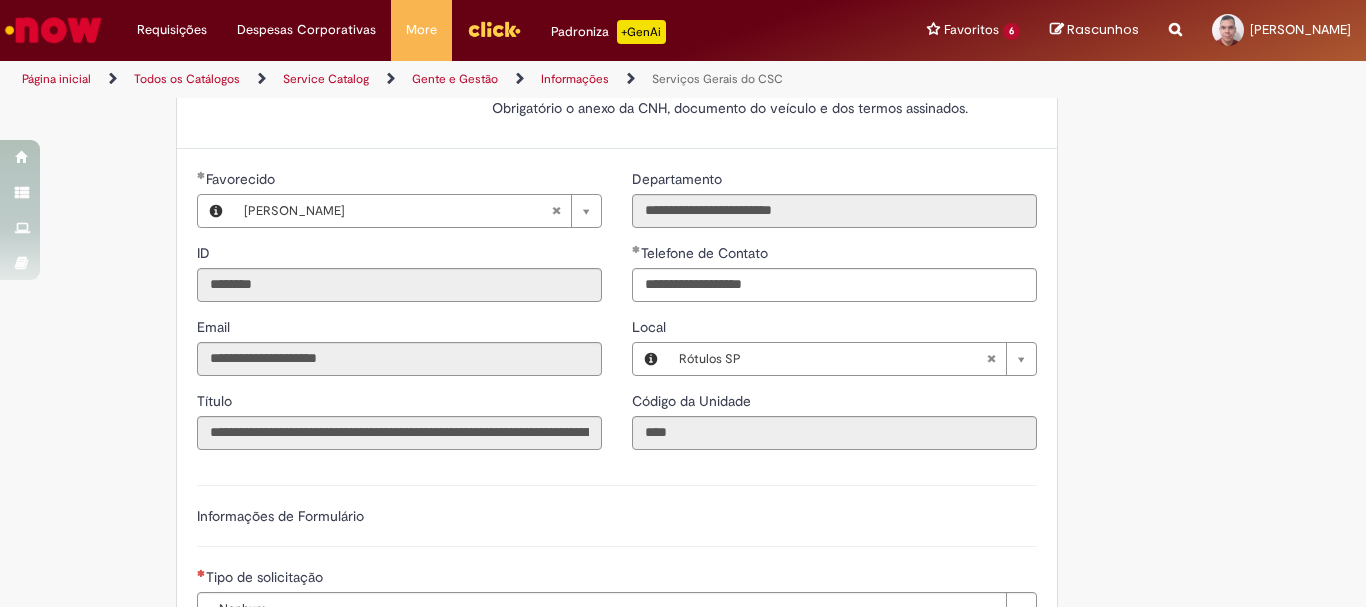 scroll, scrollTop: 500, scrollLeft: 0, axis: vertical 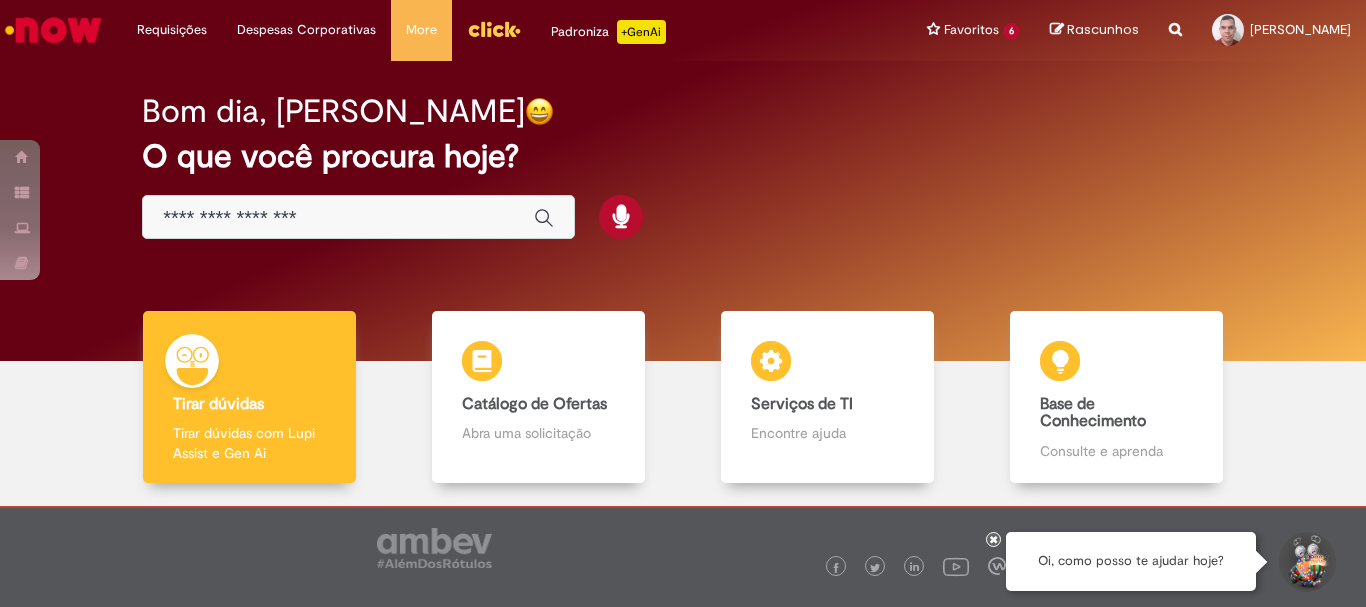click at bounding box center [338, 218] 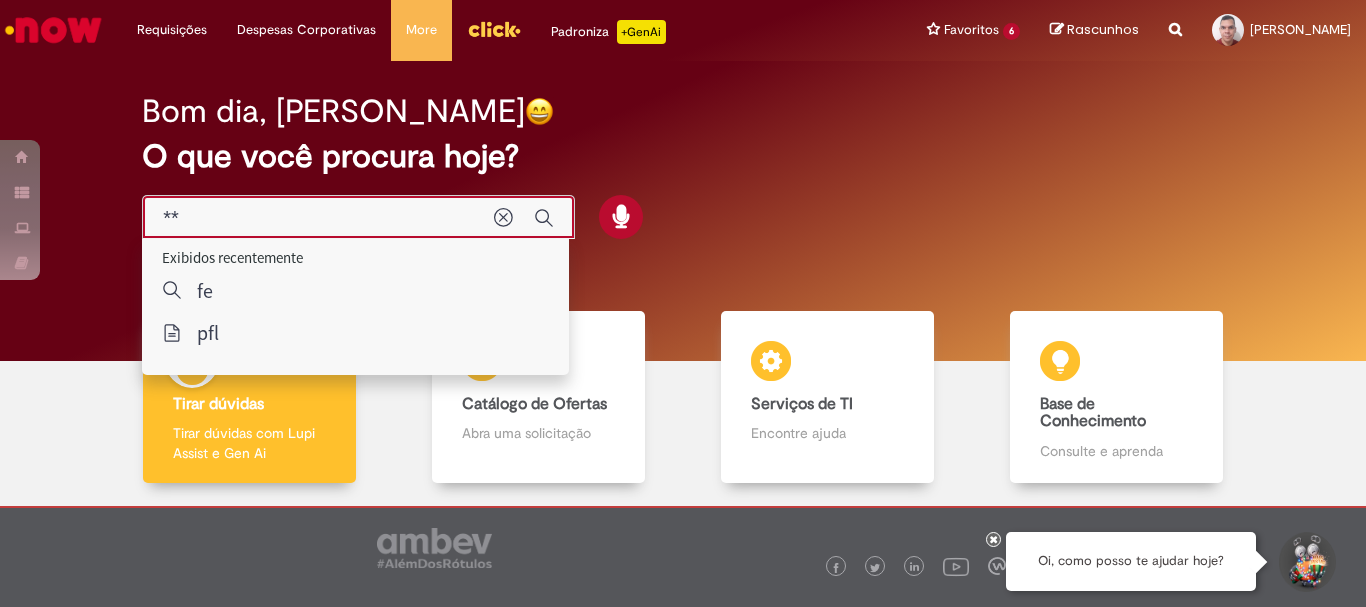 type on "***" 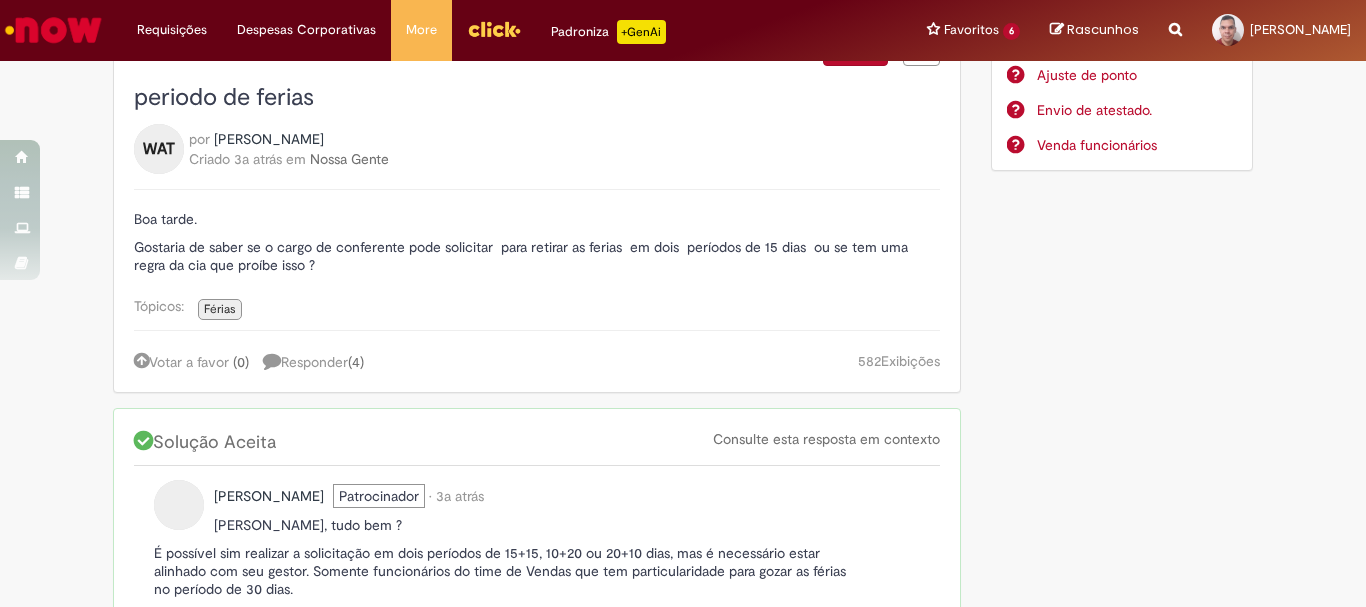 scroll, scrollTop: 0, scrollLeft: 0, axis: both 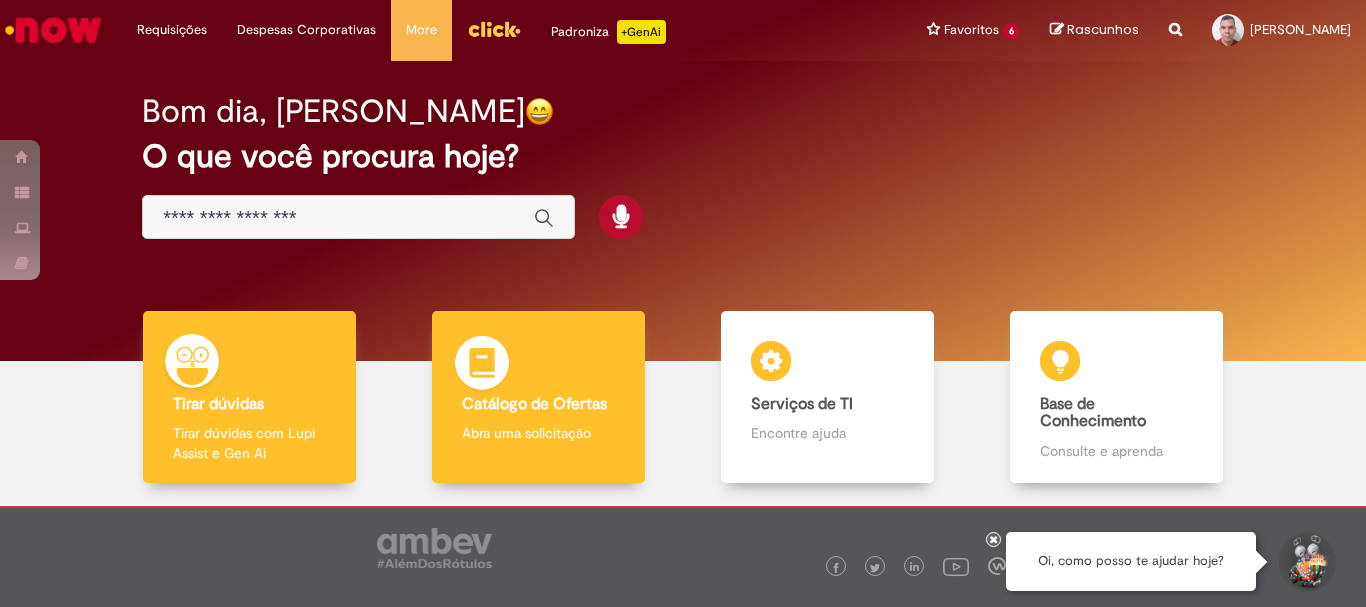 click on "Catálogo de Ofertas
Catálogo de Ofertas
Abra uma solicitação" at bounding box center [538, 397] 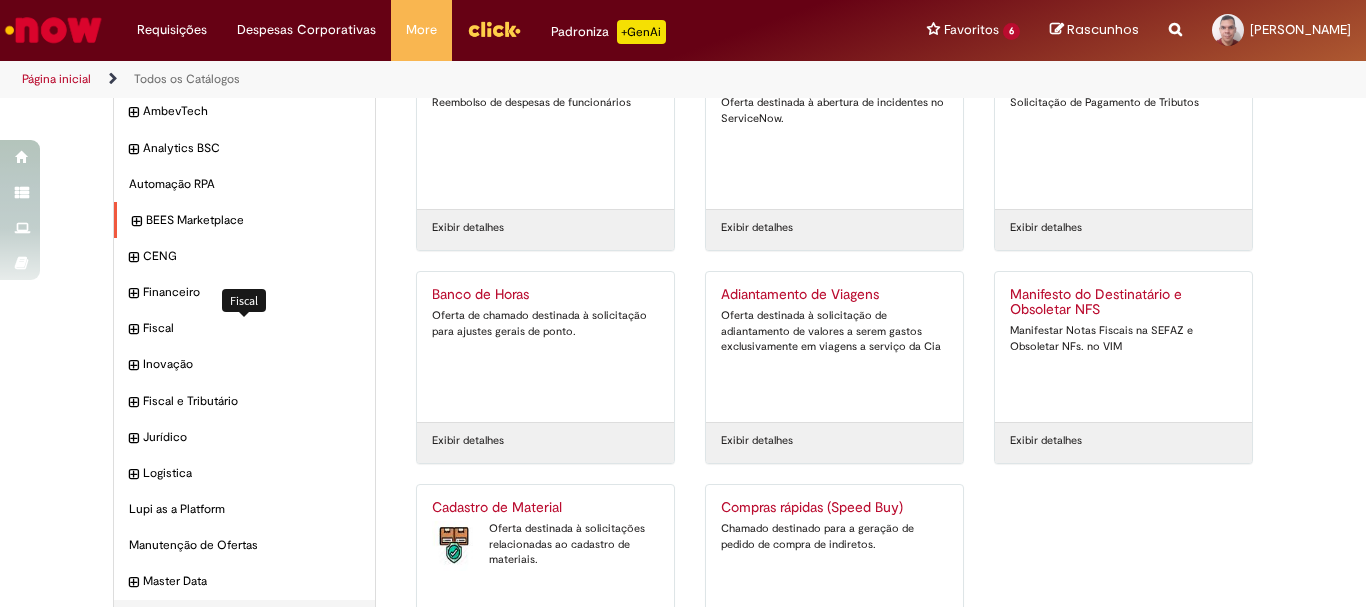 scroll, scrollTop: 191, scrollLeft: 0, axis: vertical 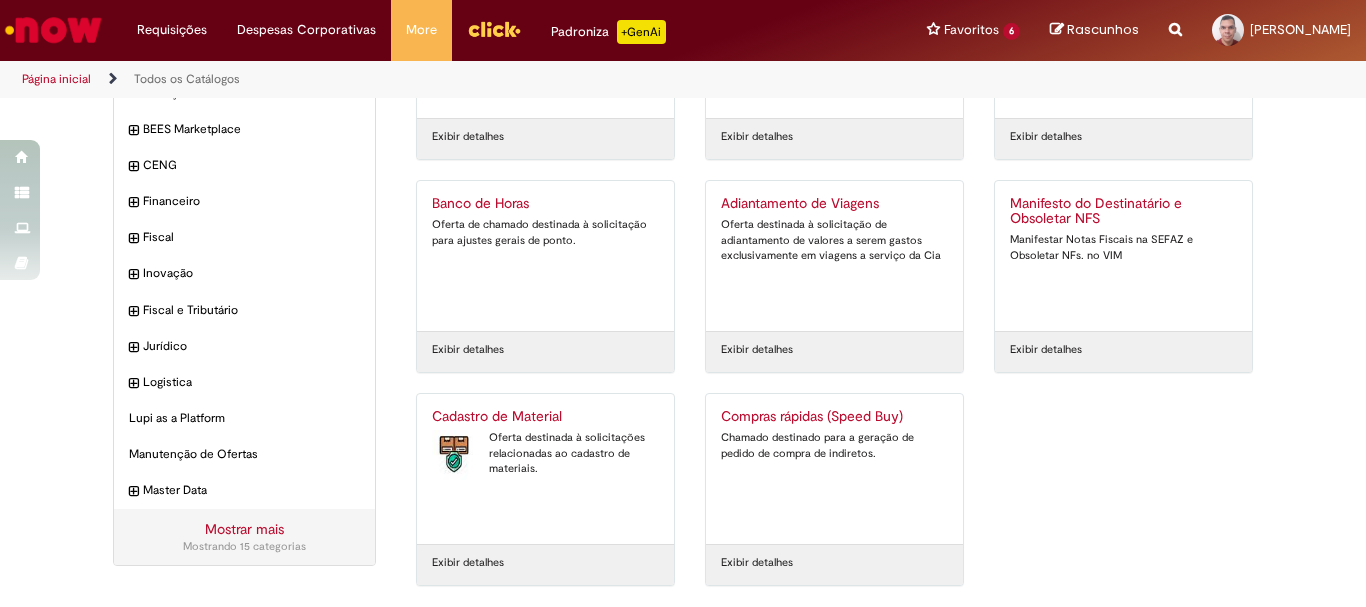click on "Mostrar mais" at bounding box center [244, 529] 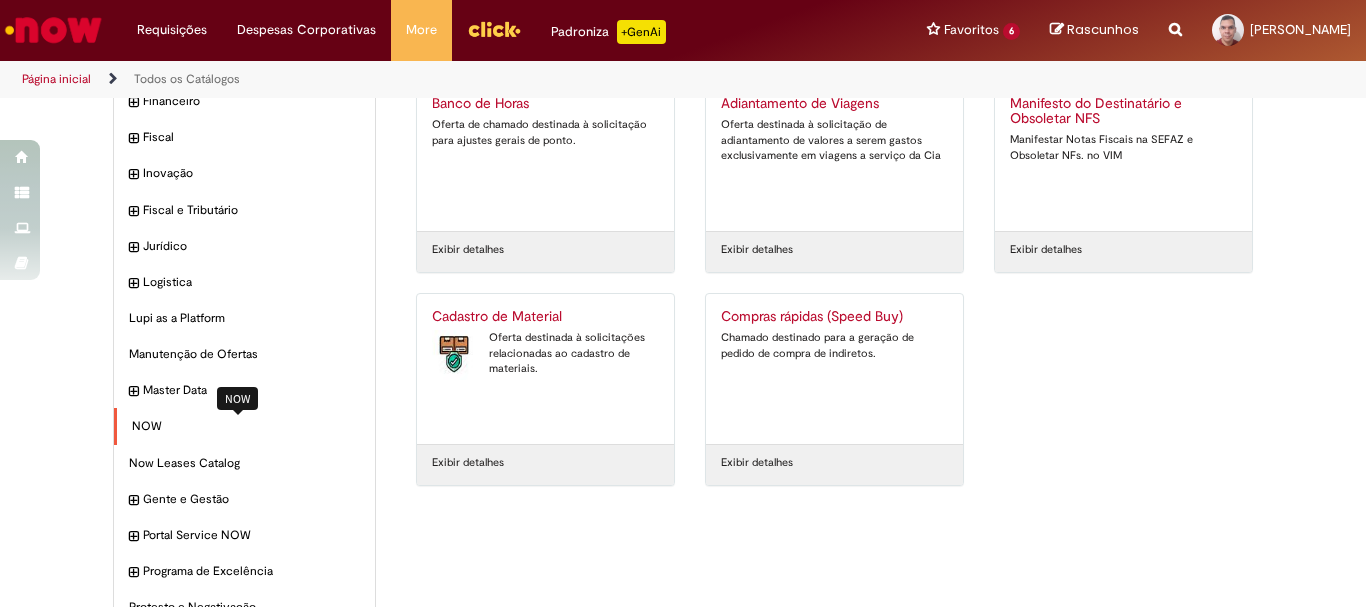 scroll, scrollTop: 391, scrollLeft: 0, axis: vertical 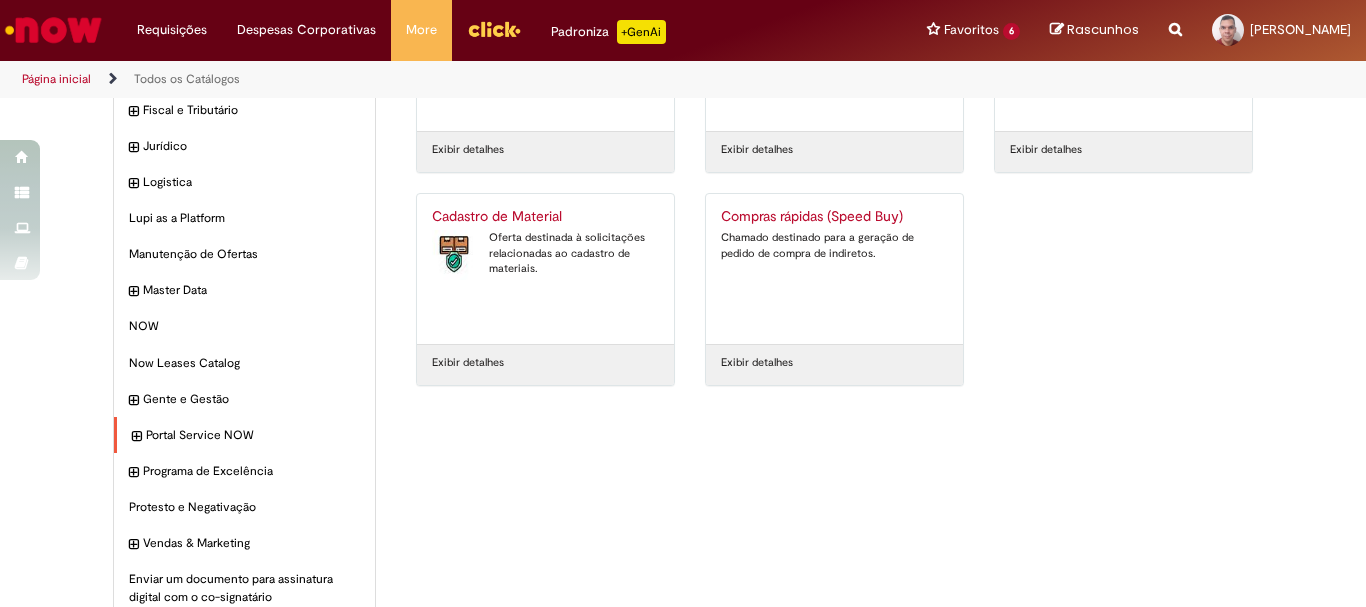 click at bounding box center (136, 437) 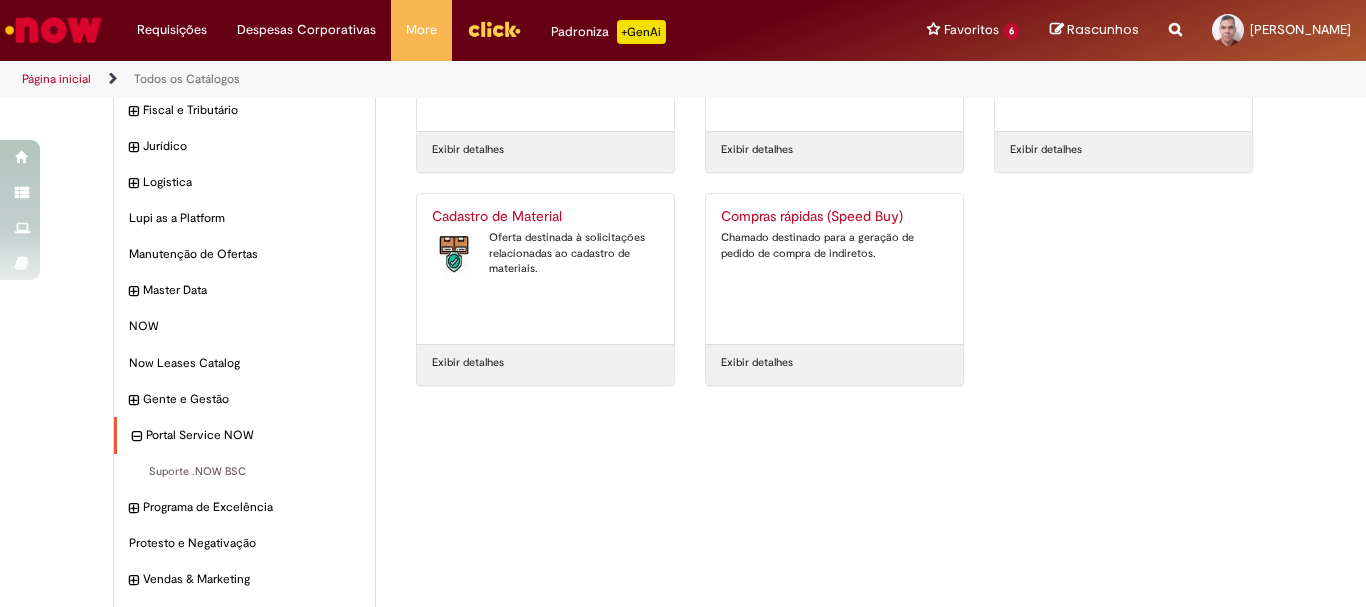 click on "Portal Service NOW
Itens" at bounding box center [244, 435] 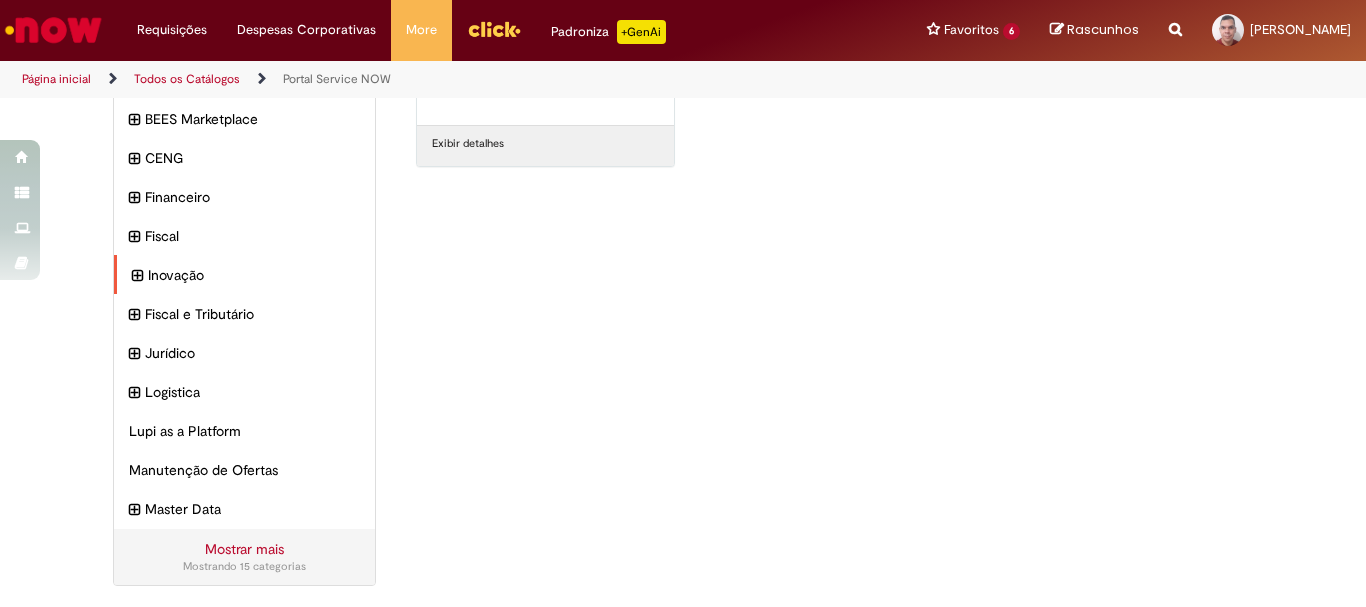 scroll, scrollTop: 114, scrollLeft: 0, axis: vertical 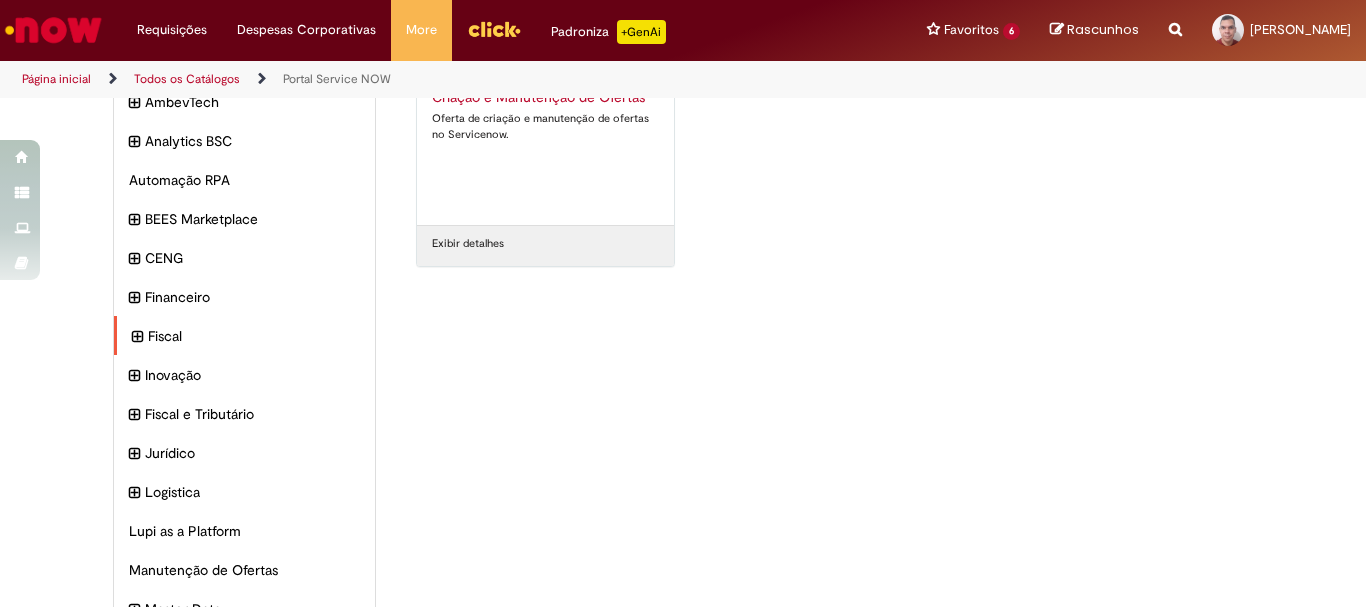 click at bounding box center (137, 337) 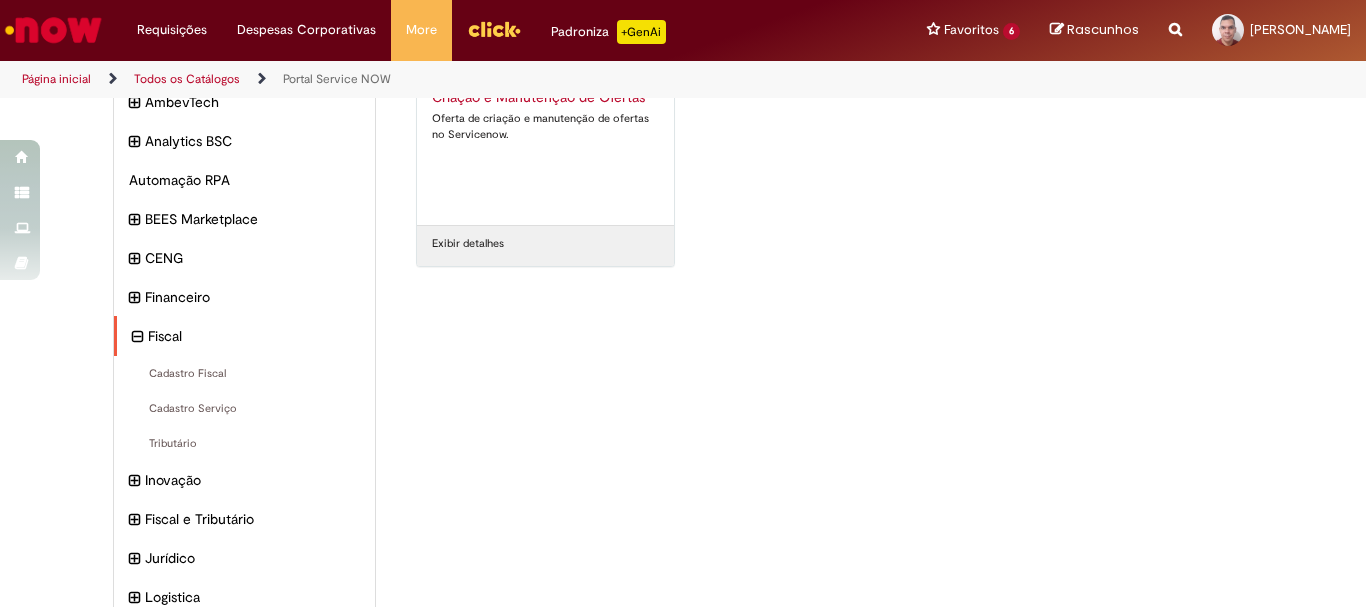 click at bounding box center (137, 337) 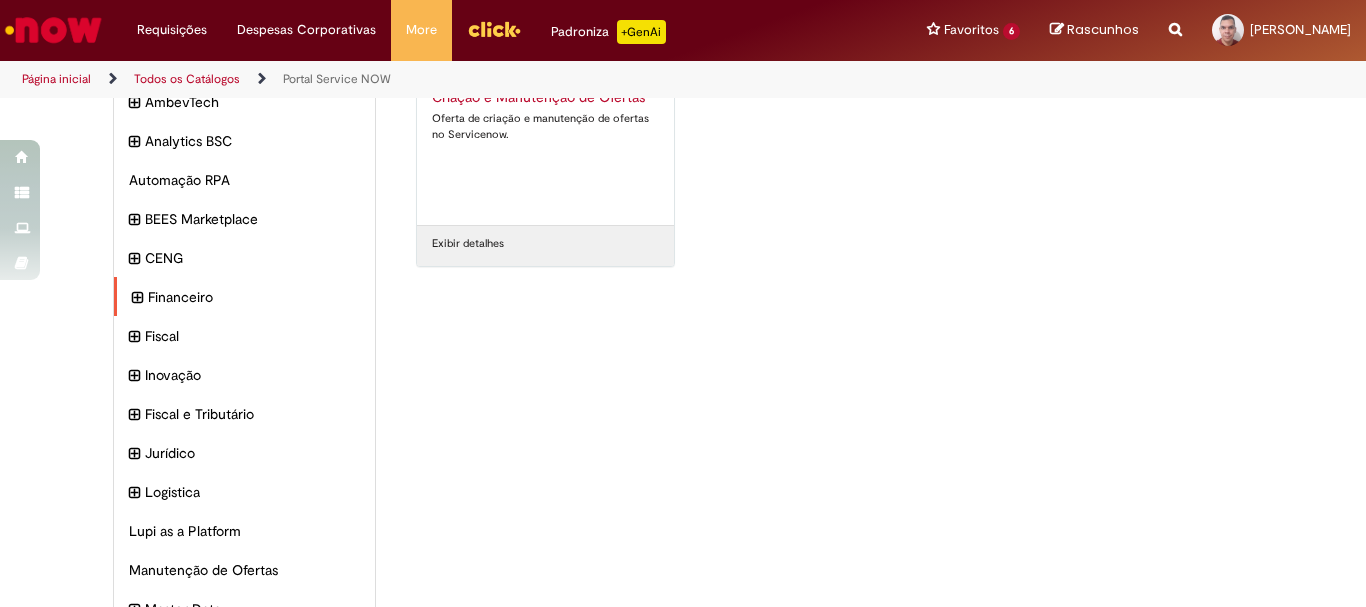 click at bounding box center (137, 298) 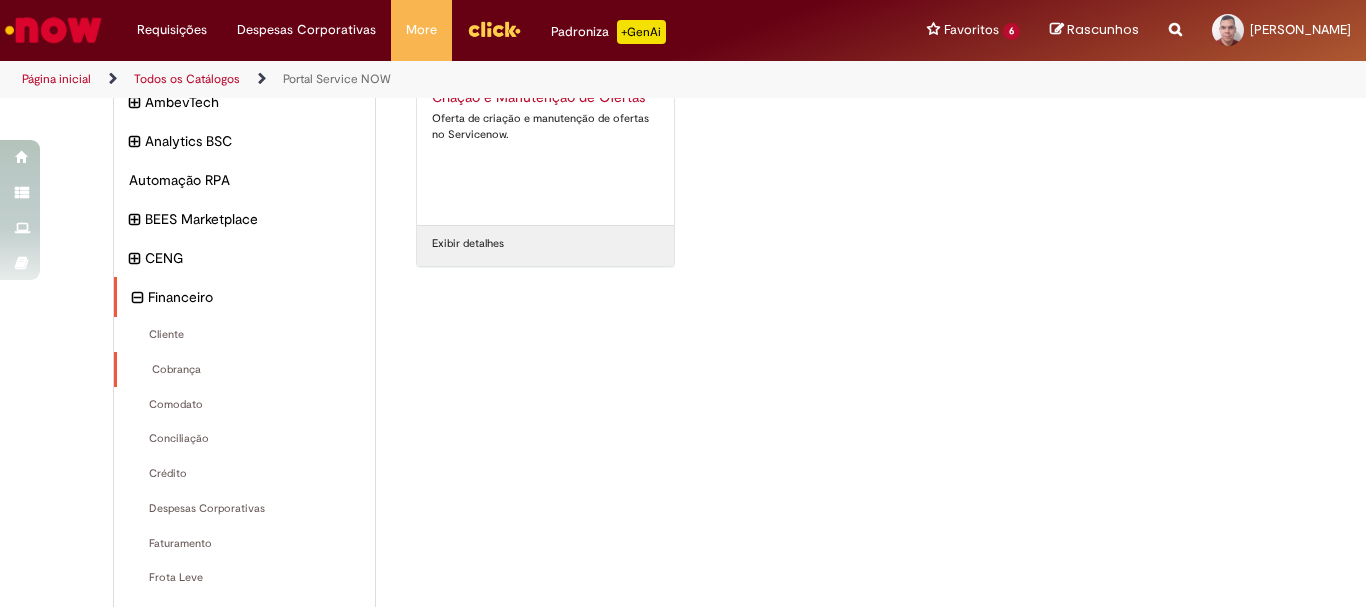 scroll, scrollTop: 214, scrollLeft: 0, axis: vertical 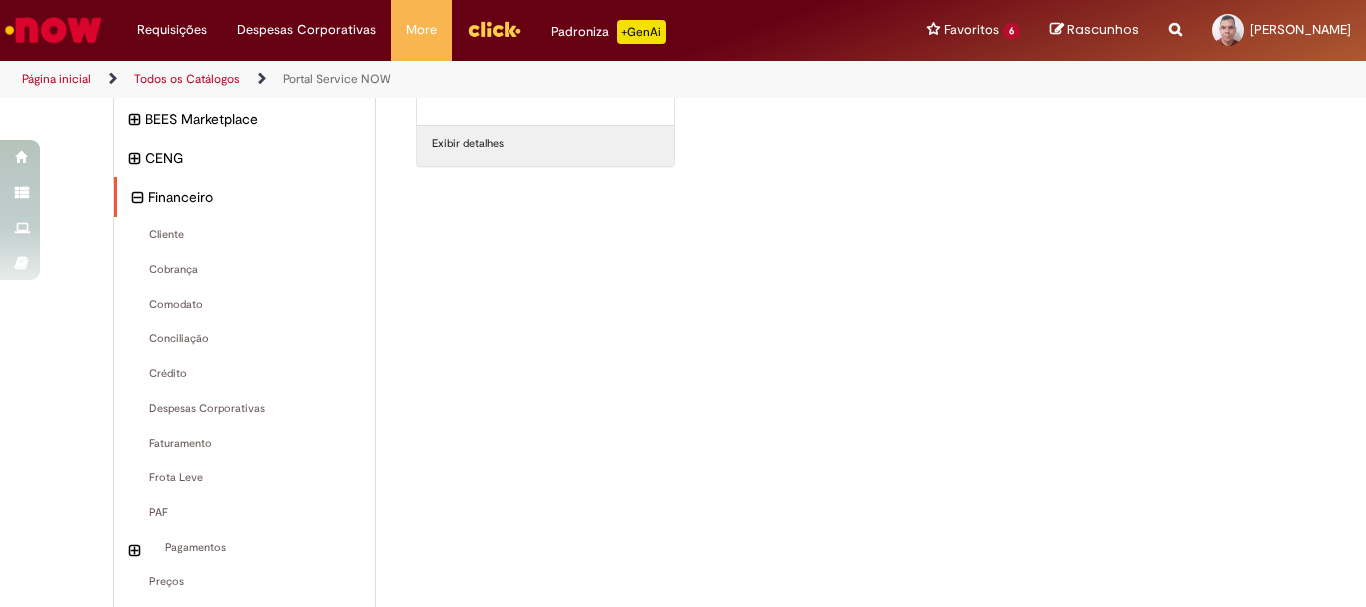 click at bounding box center (137, 198) 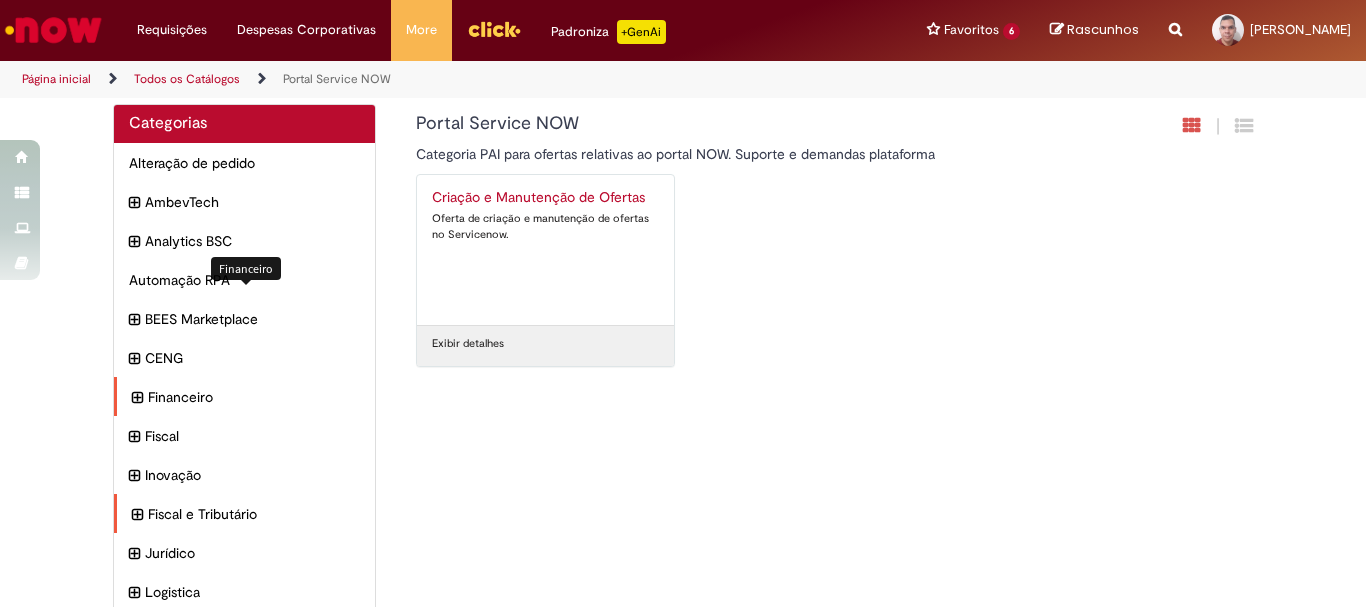 scroll, scrollTop: 0, scrollLeft: 0, axis: both 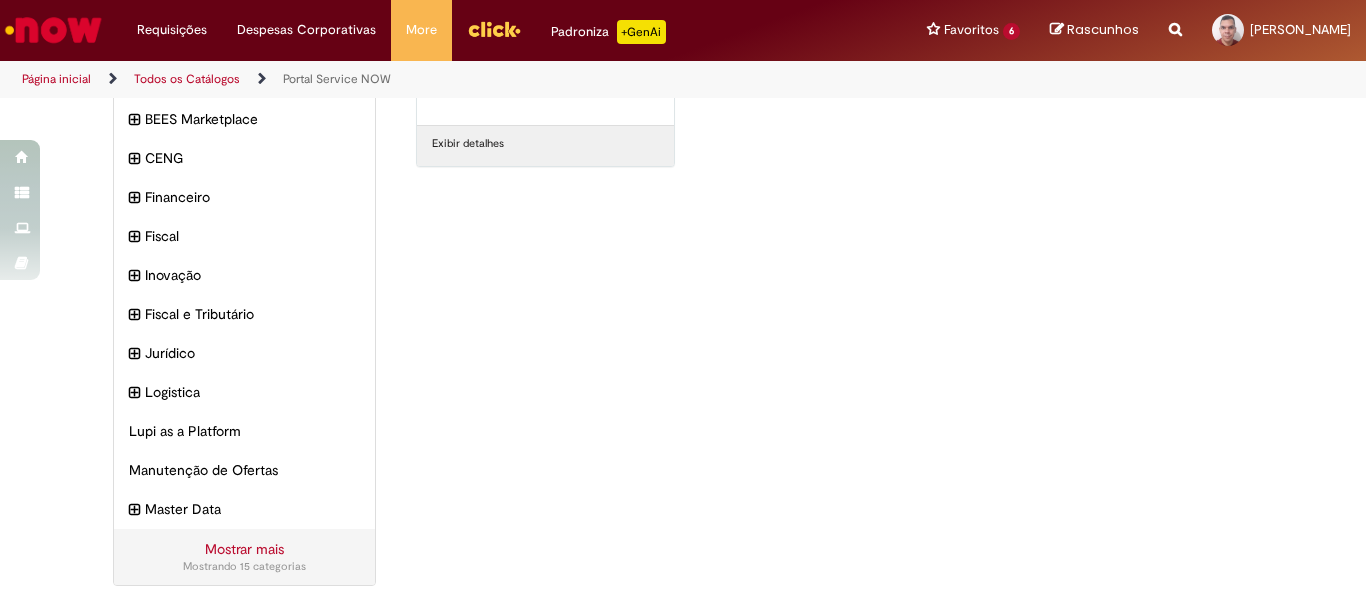 click on "Mostrar mais" at bounding box center [244, 549] 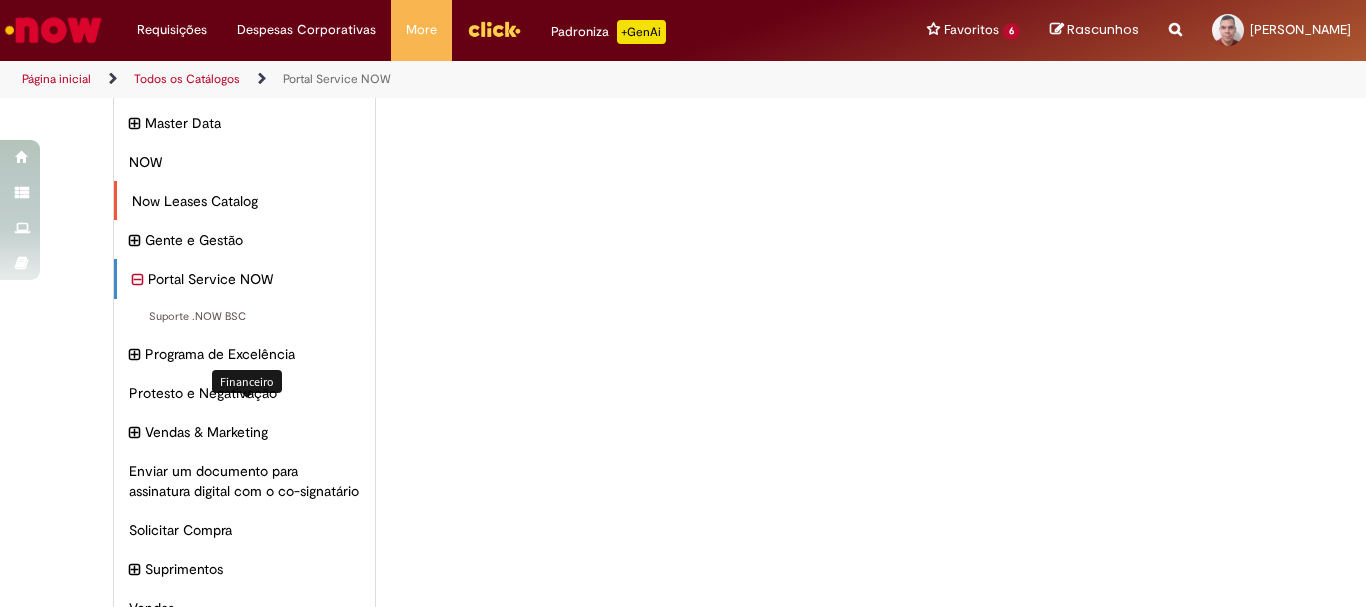 scroll, scrollTop: 665, scrollLeft: 0, axis: vertical 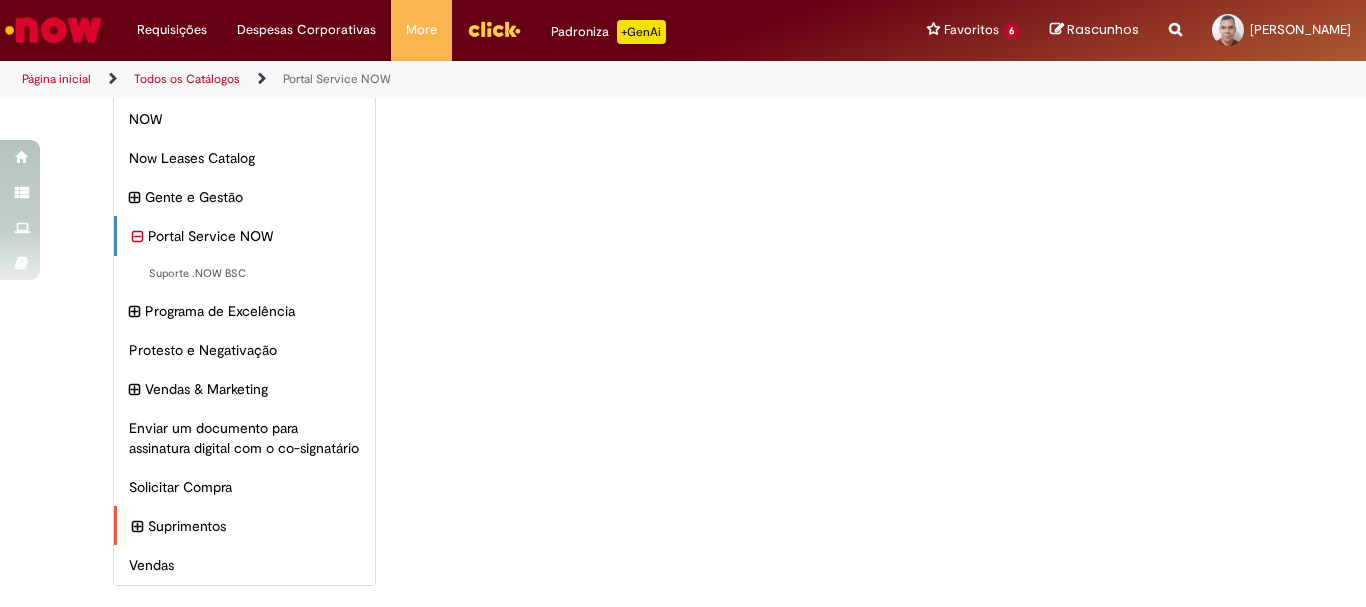 click at bounding box center (137, 527) 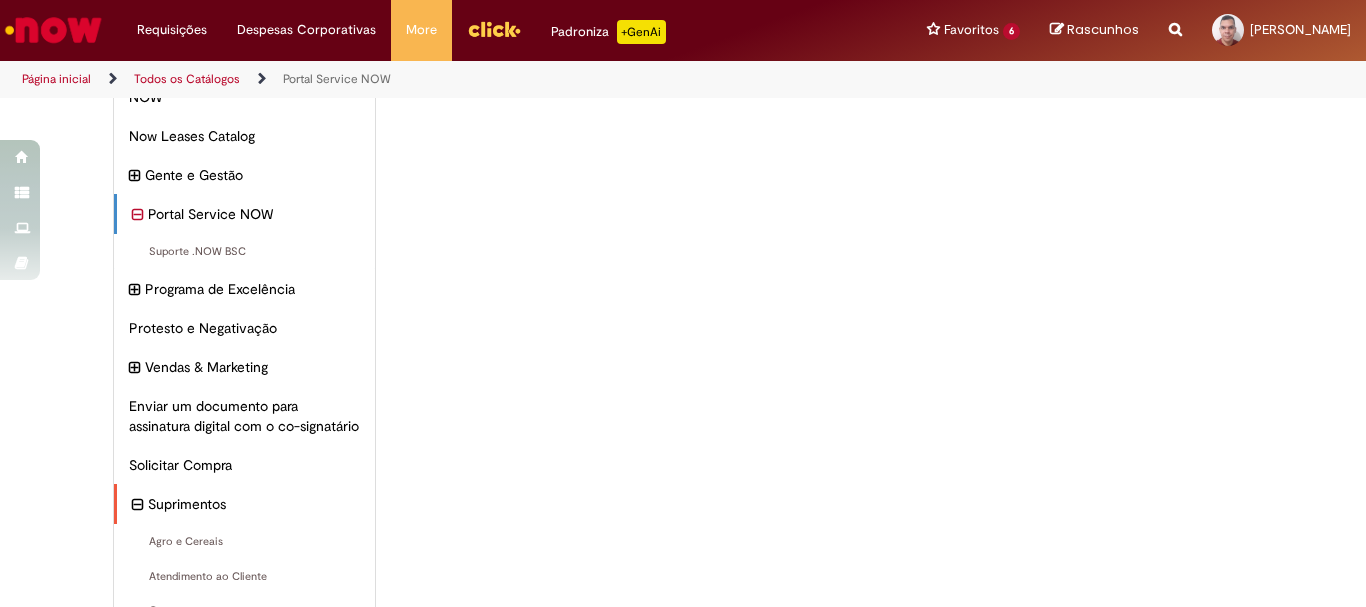 click at bounding box center [137, 505] 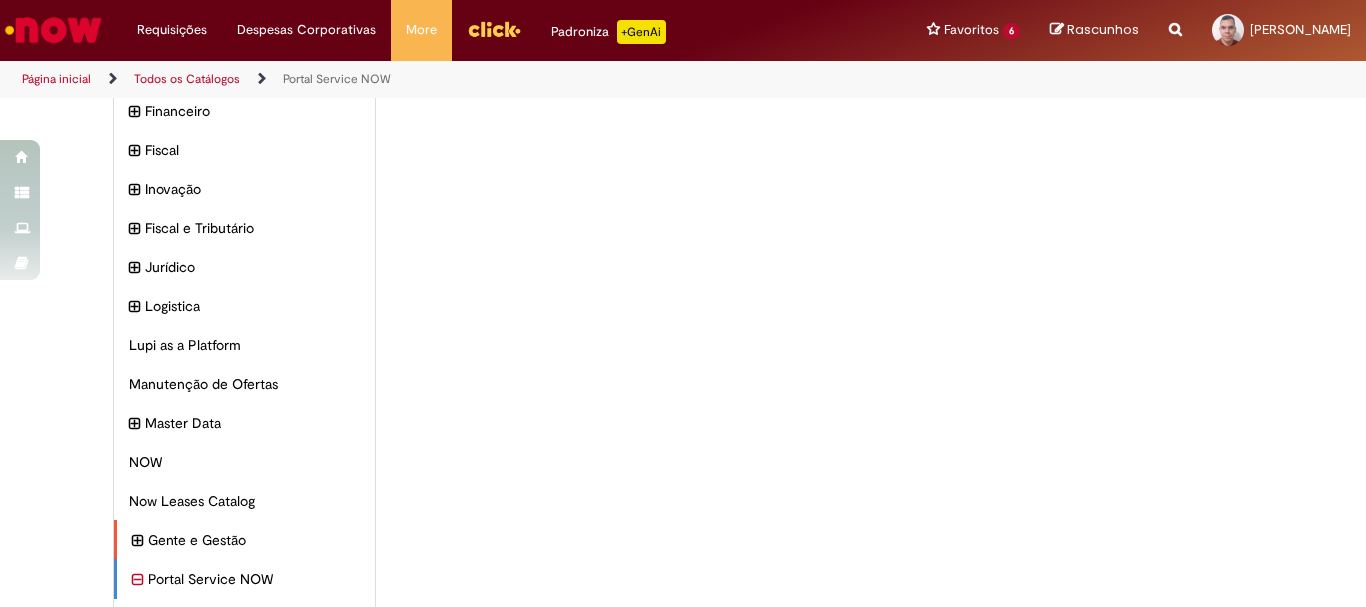 scroll, scrollTop: 400, scrollLeft: 0, axis: vertical 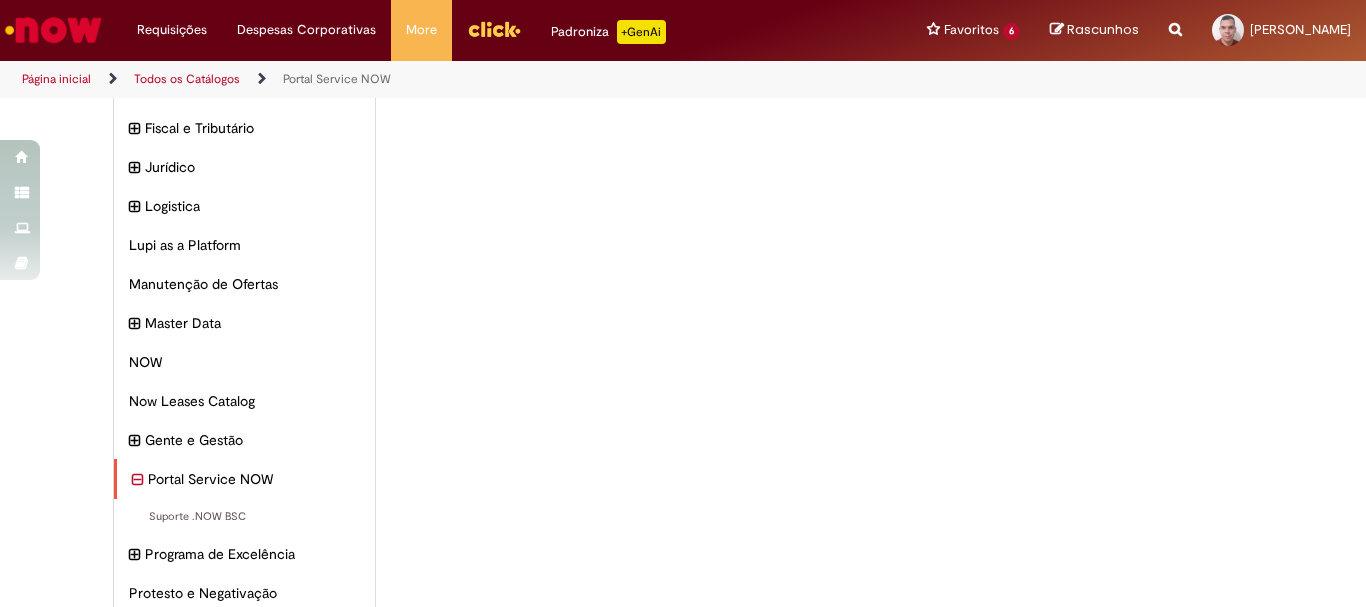 click at bounding box center [137, 480] 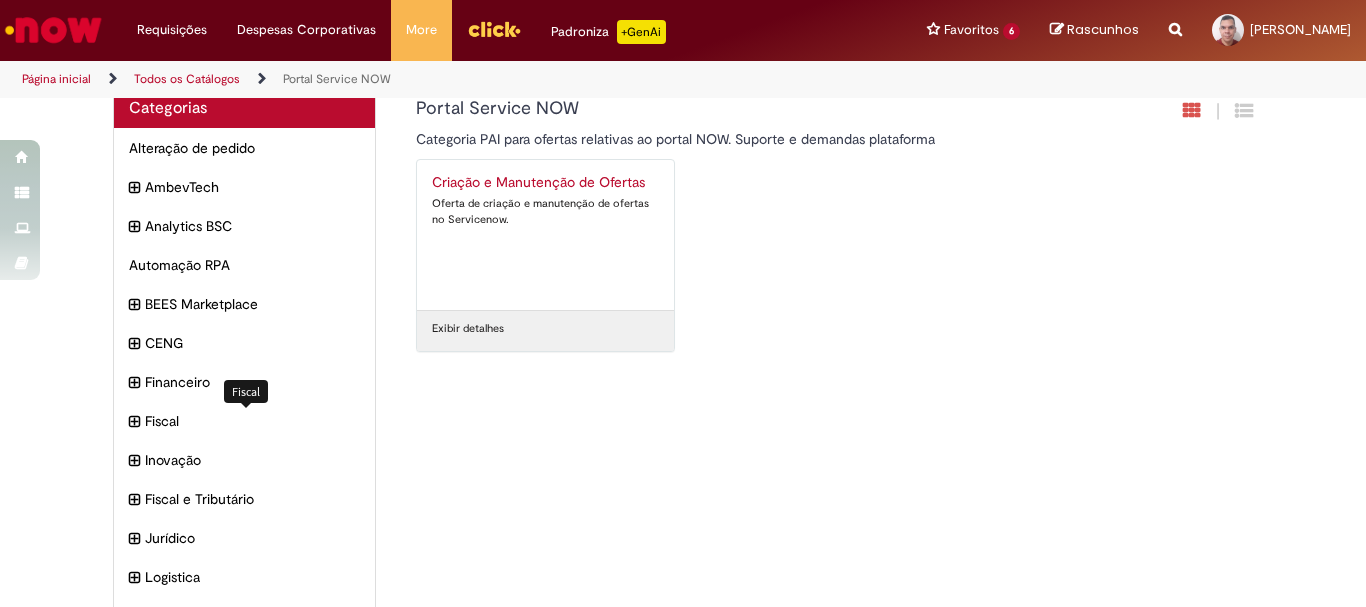 scroll, scrollTop: 0, scrollLeft: 0, axis: both 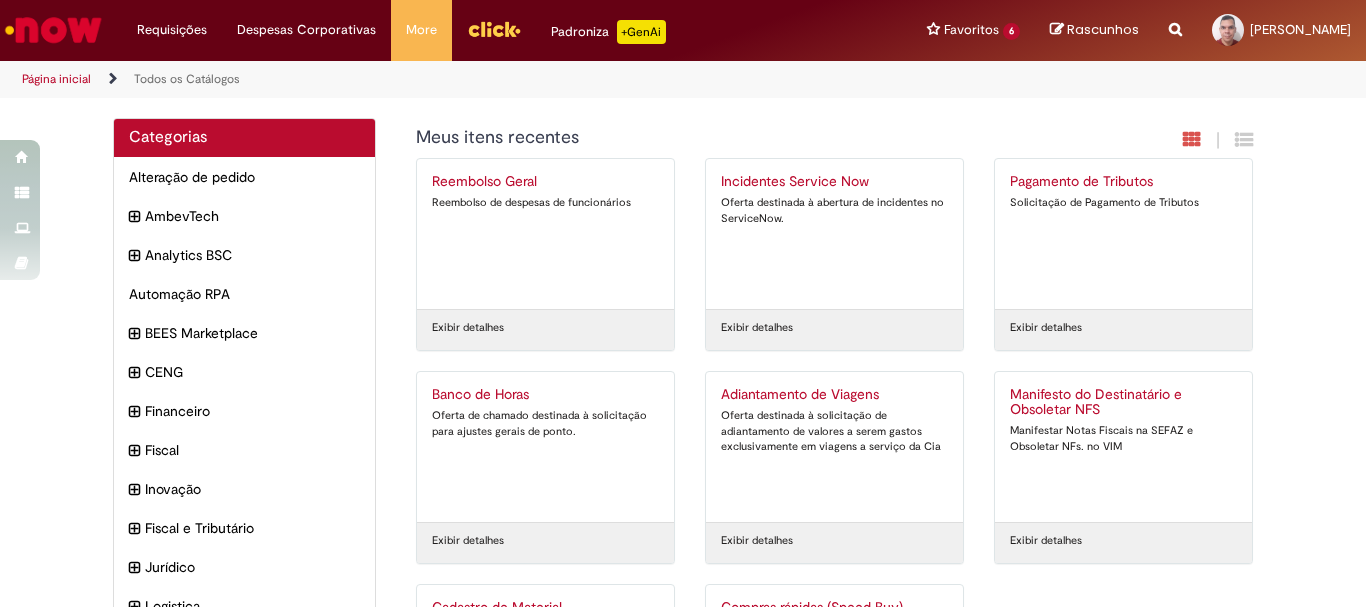 click at bounding box center [1175, 18] 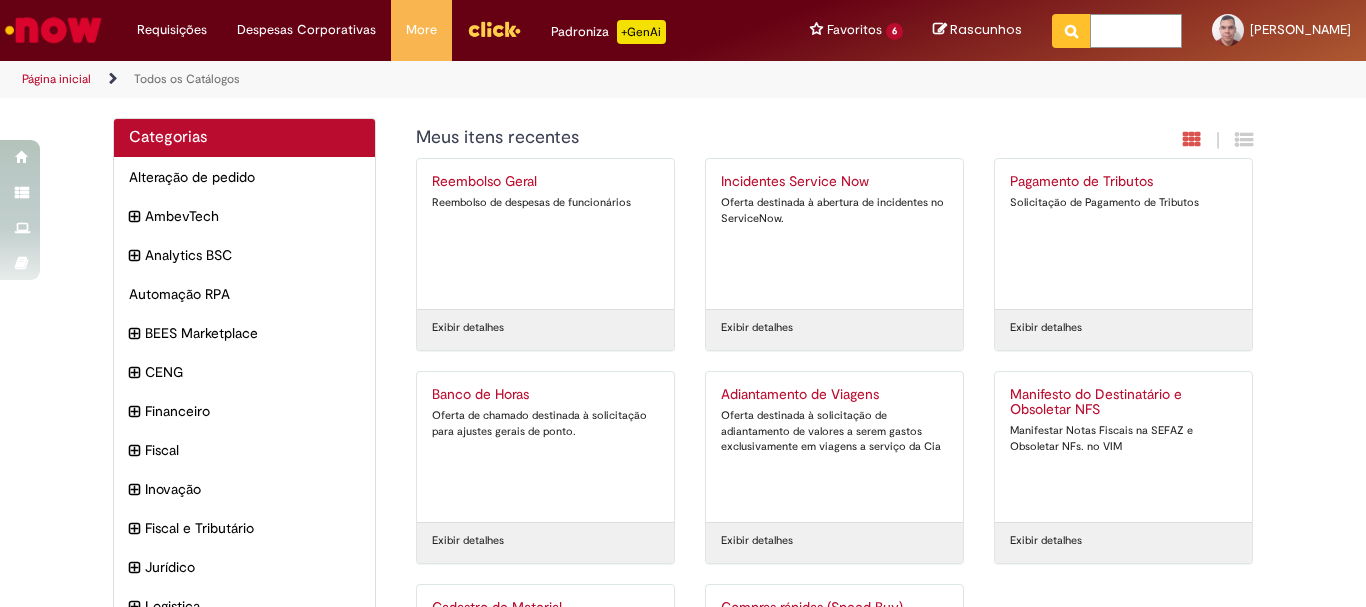 click at bounding box center (1136, 31) 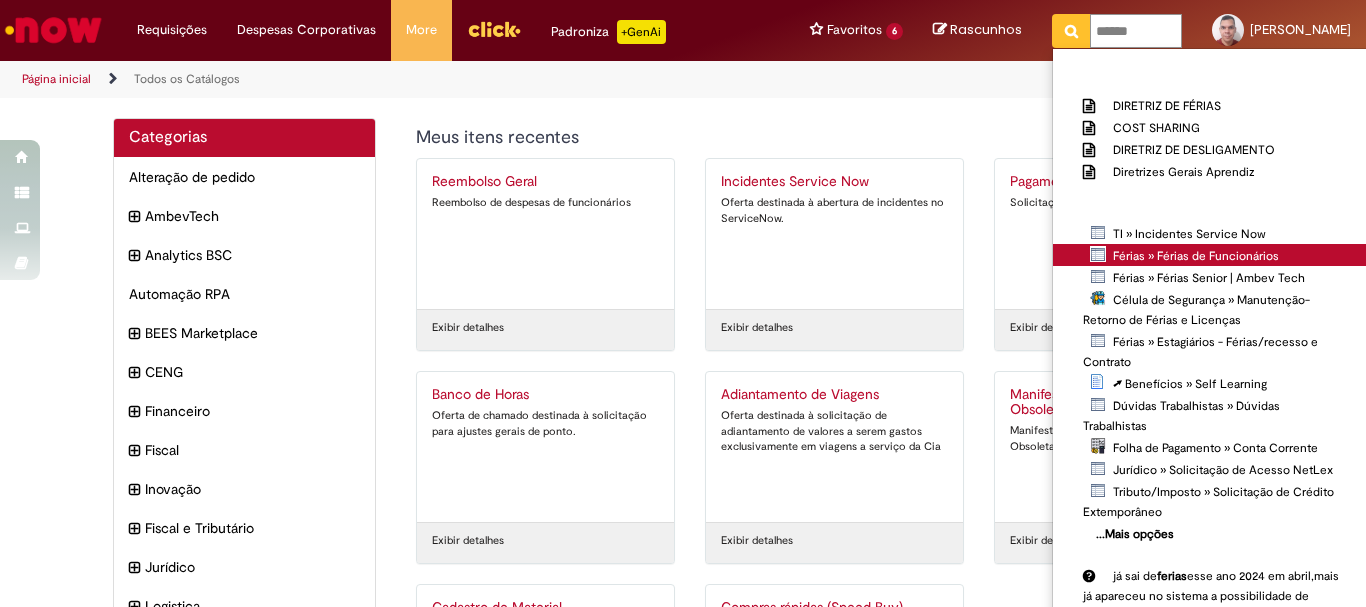 type on "******" 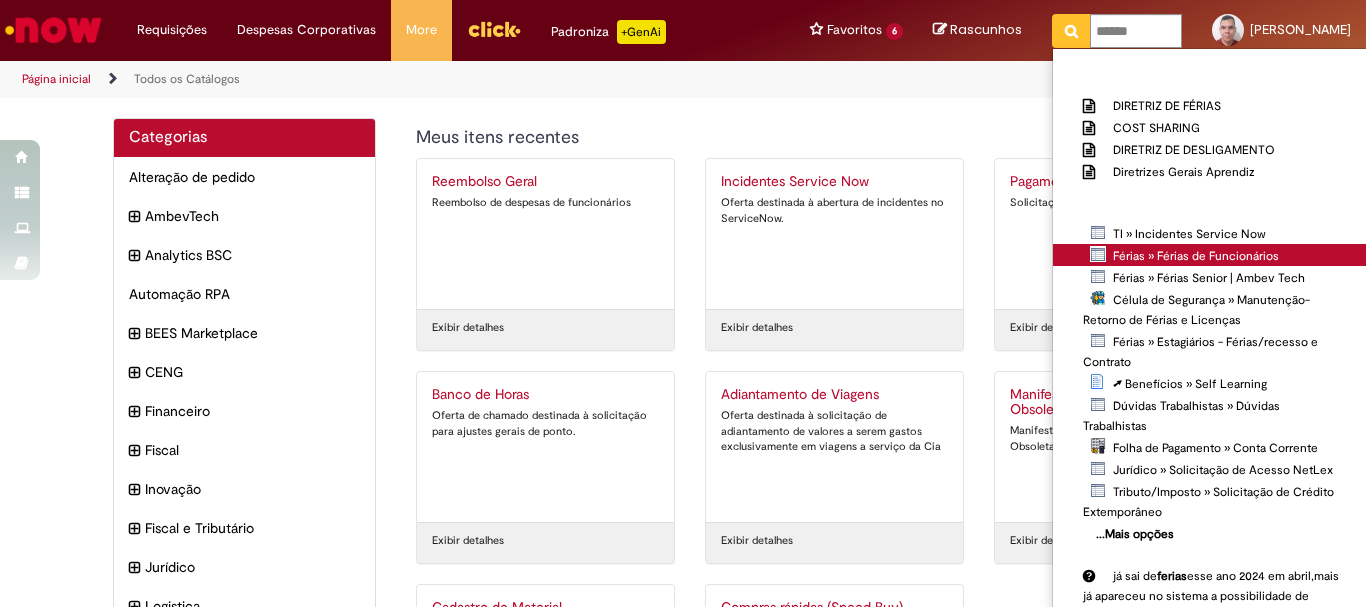 click on "Férias » Férias de Funcionários" at bounding box center (0, 0) 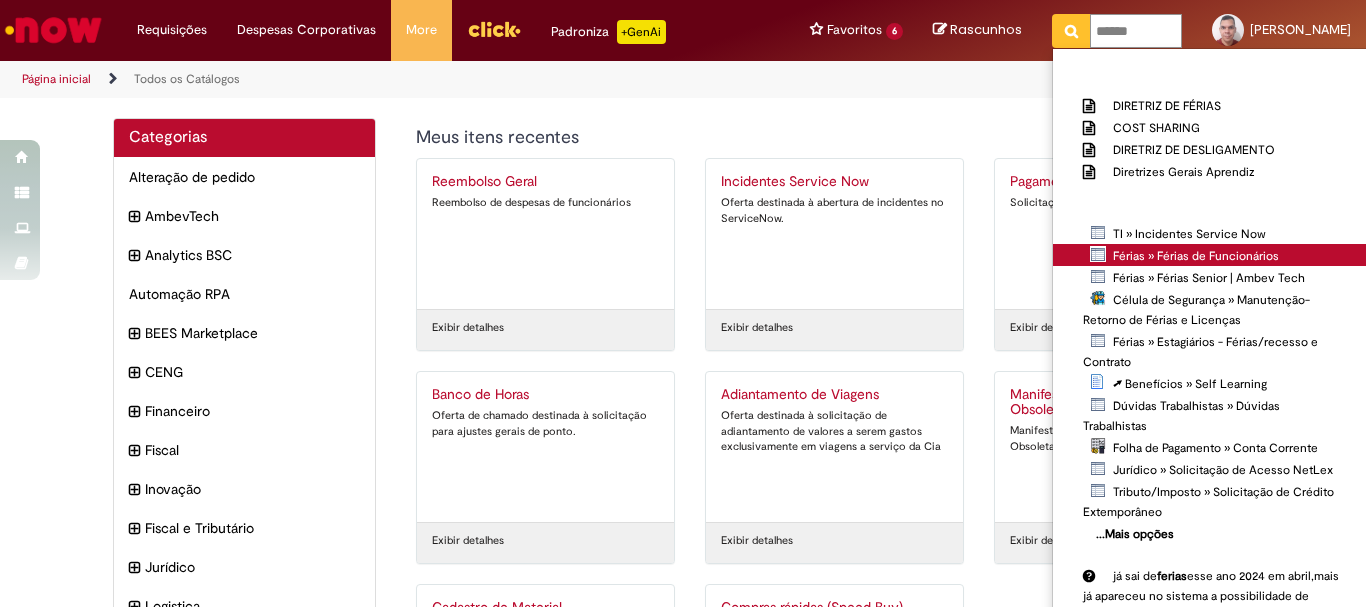 type 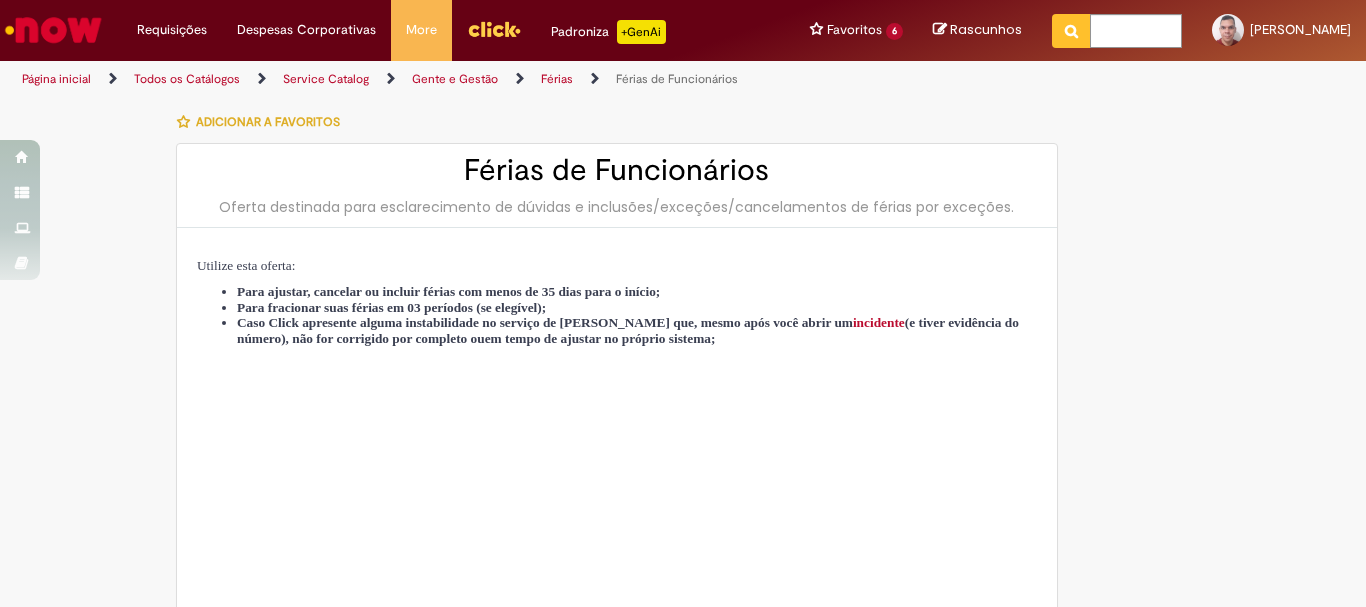 type on "********" 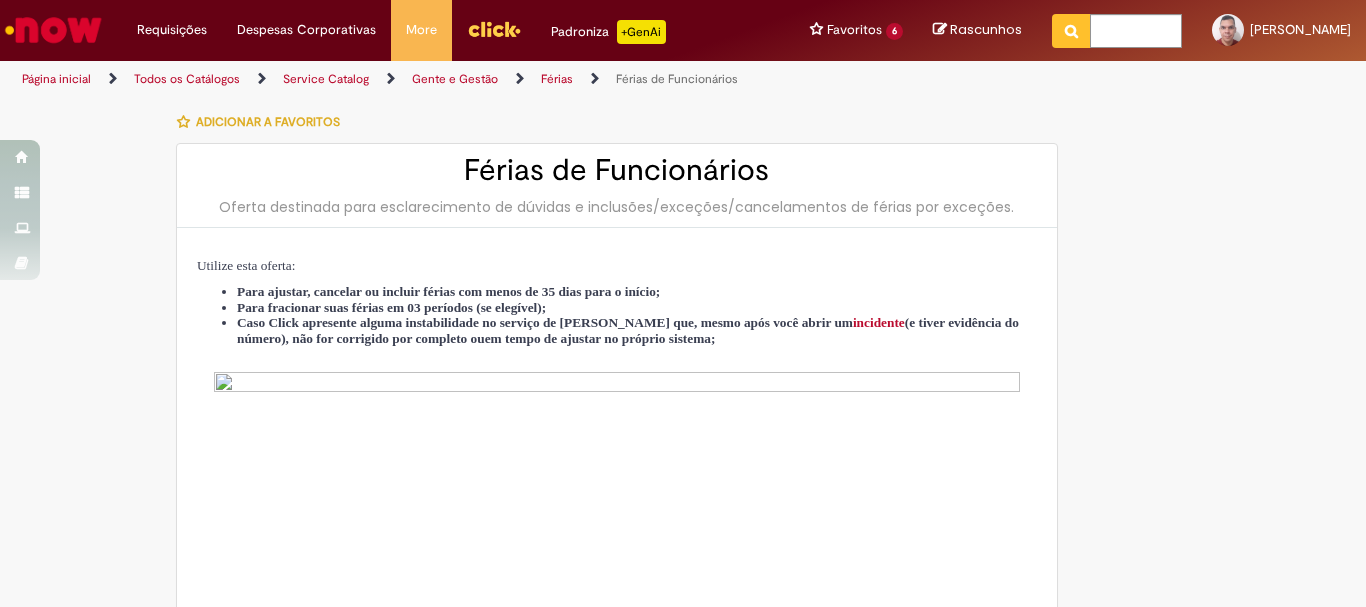 type on "**********" 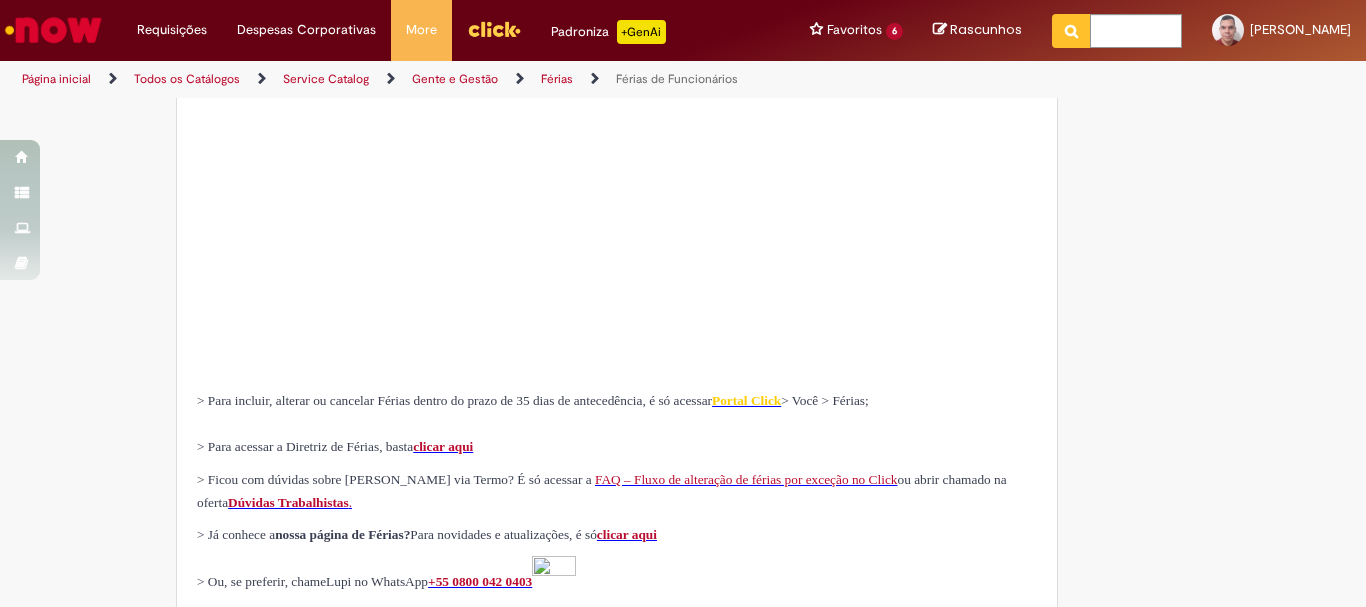 scroll, scrollTop: 600, scrollLeft: 0, axis: vertical 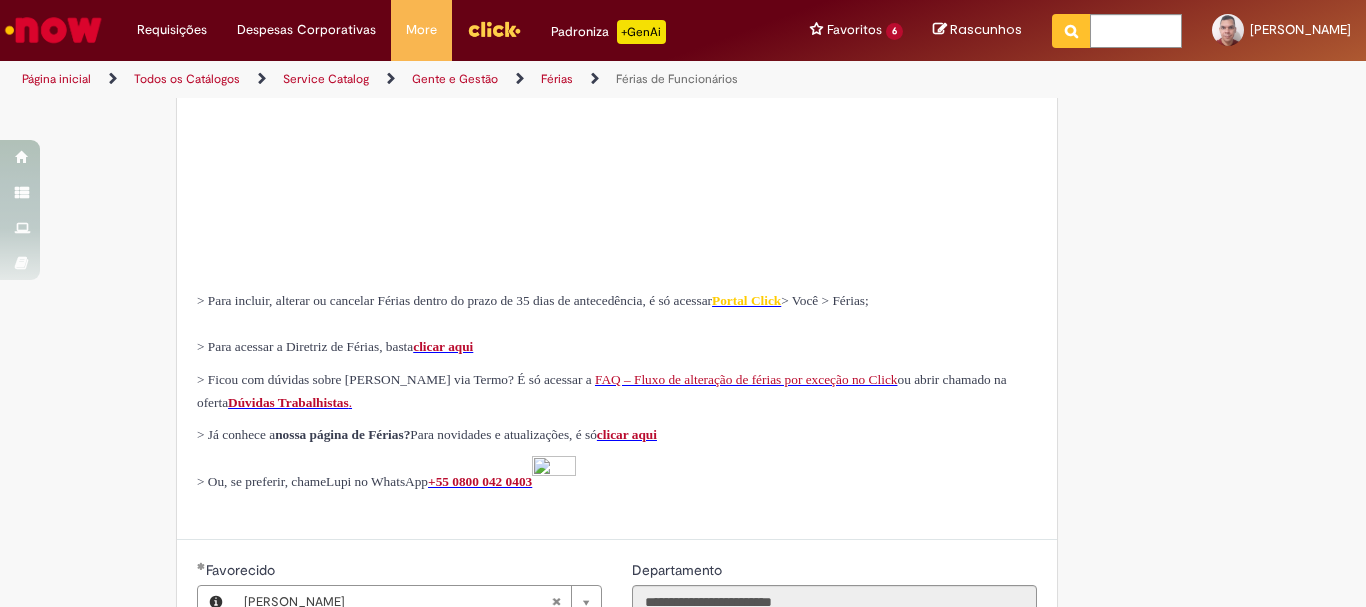 click on "clicar aqui" at bounding box center [627, 434] 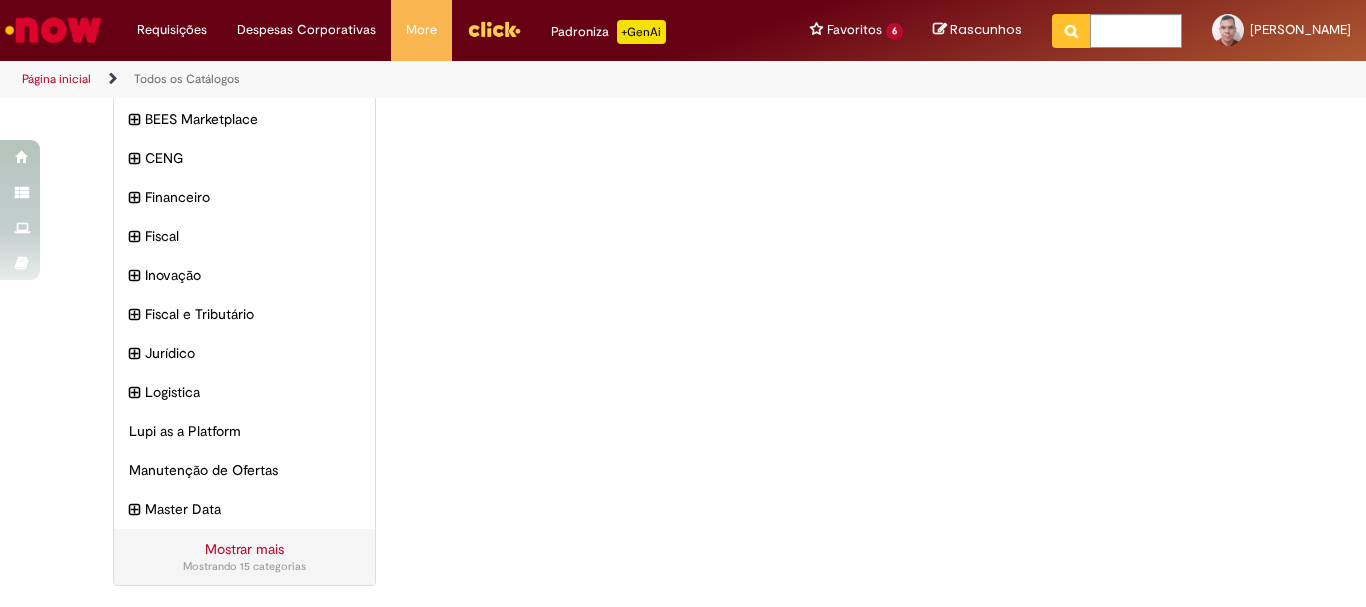 scroll, scrollTop: 0, scrollLeft: 0, axis: both 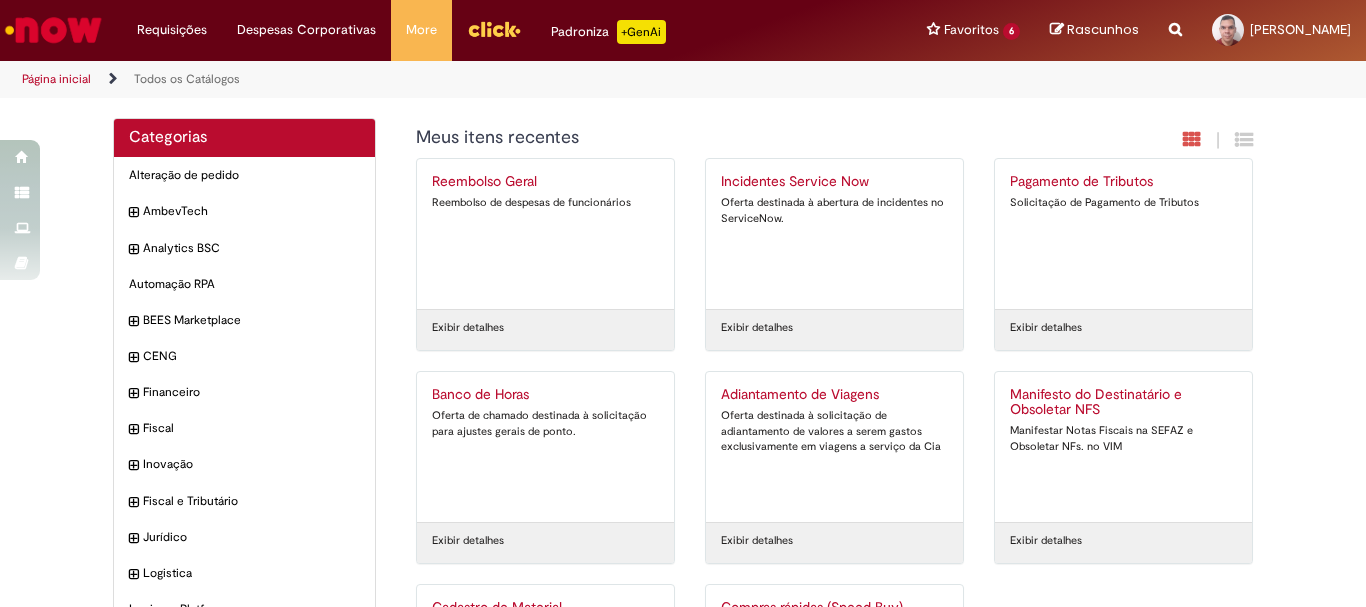 click on "Reportar problema
Artigos
Não encontrou base de conhecimento
Catálogo
Não foram encontradas ofertas
Comunidade
Nenhum resultado encontrado na comunidade" at bounding box center (1175, 30) 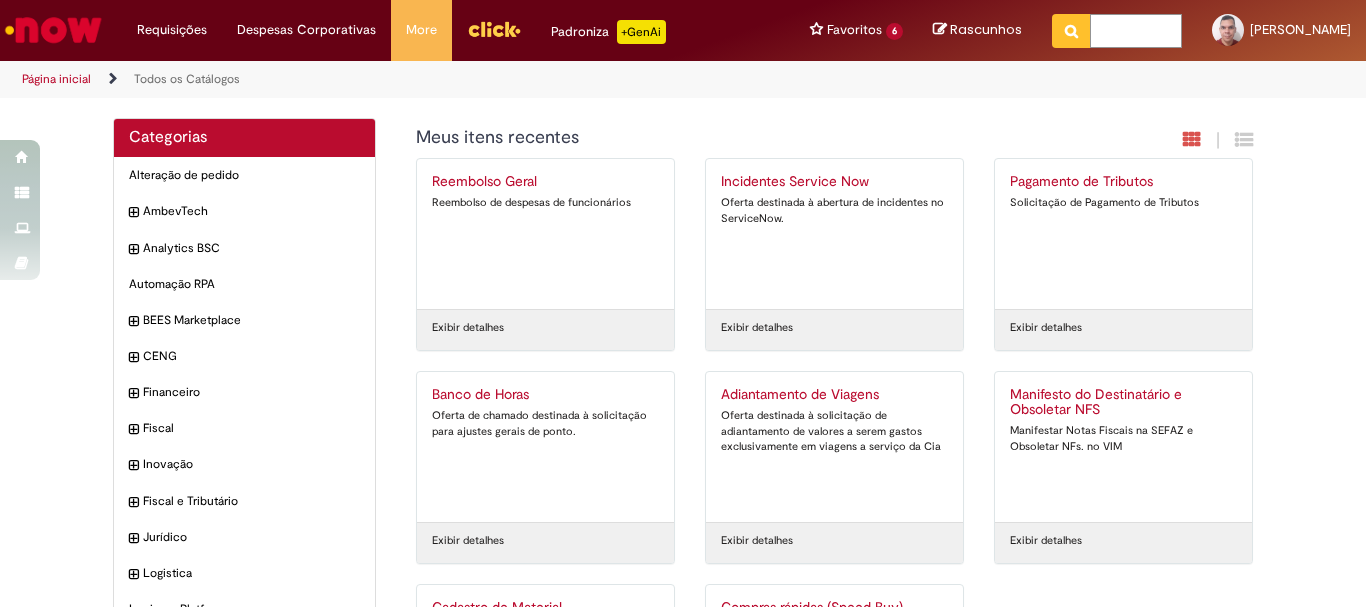 click at bounding box center (1136, 31) 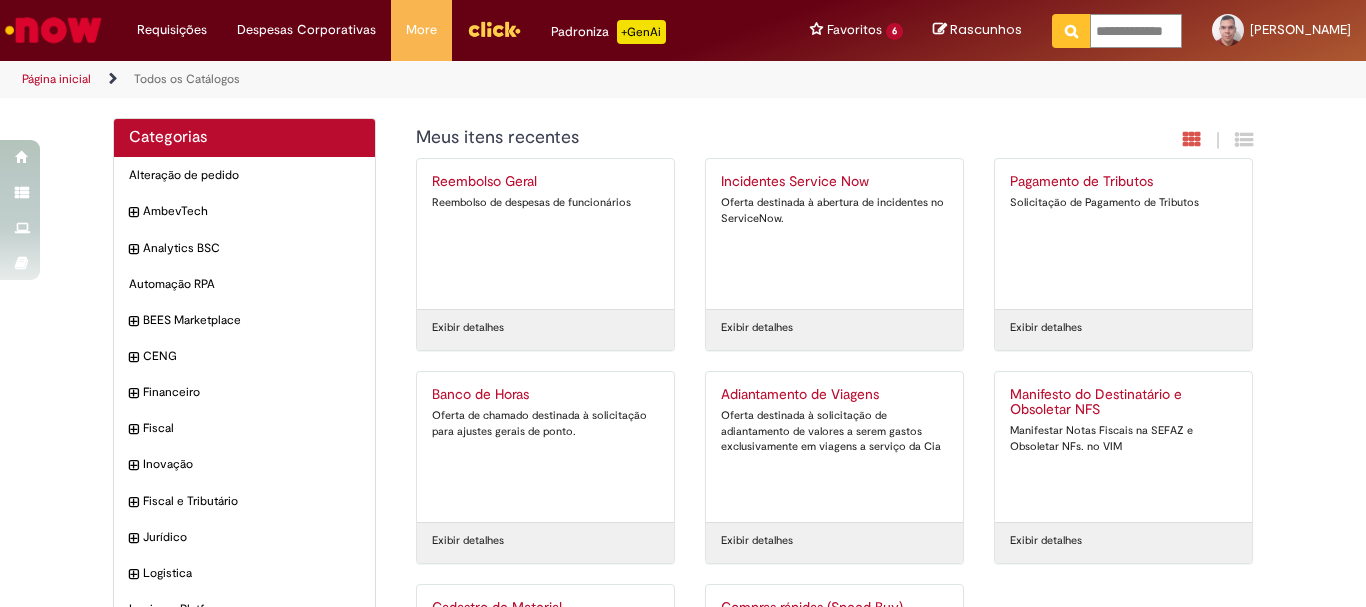 type on "**********" 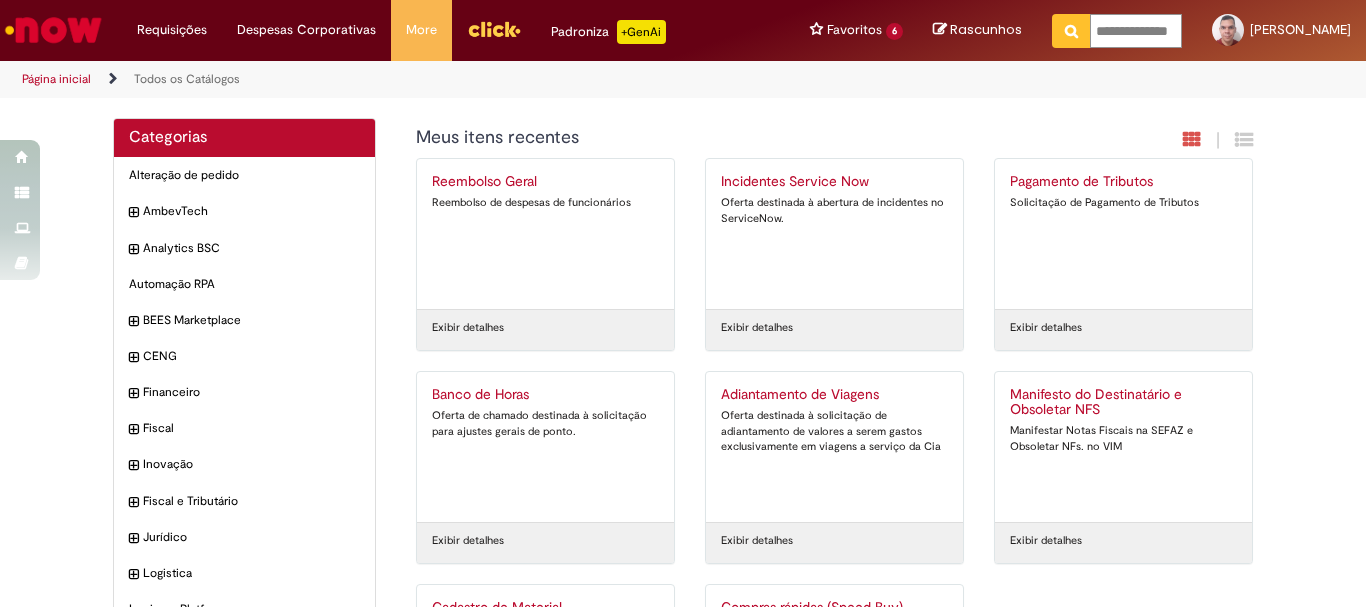 click at bounding box center [1071, 31] 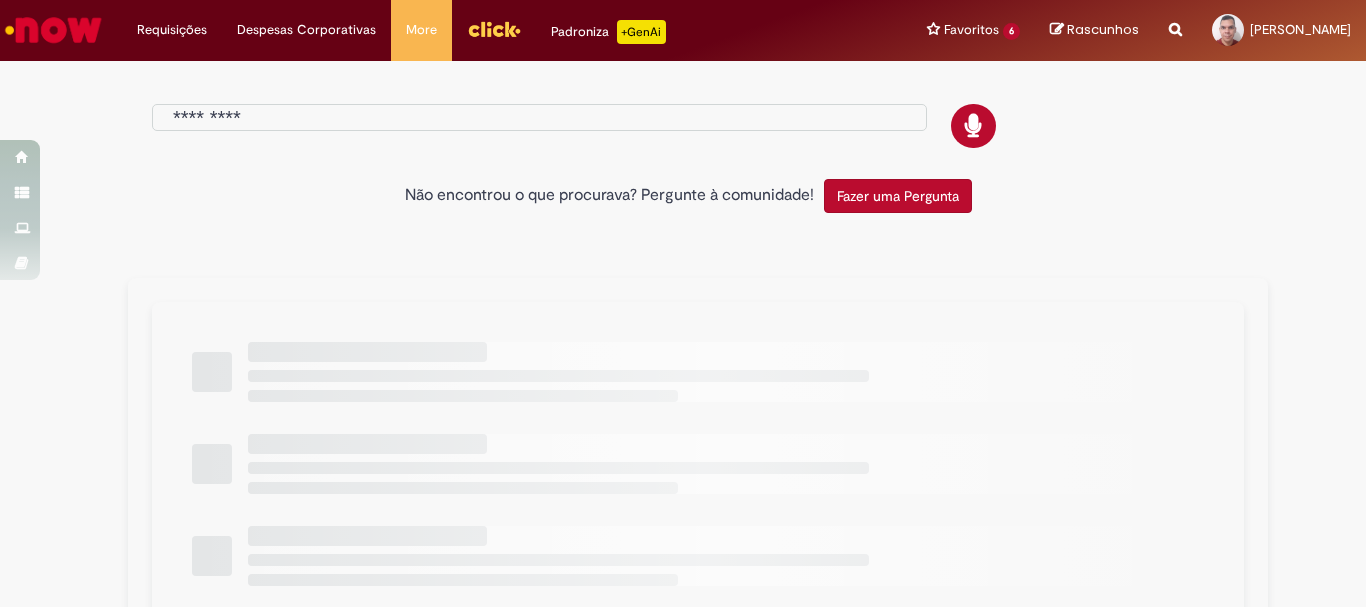 type on "**********" 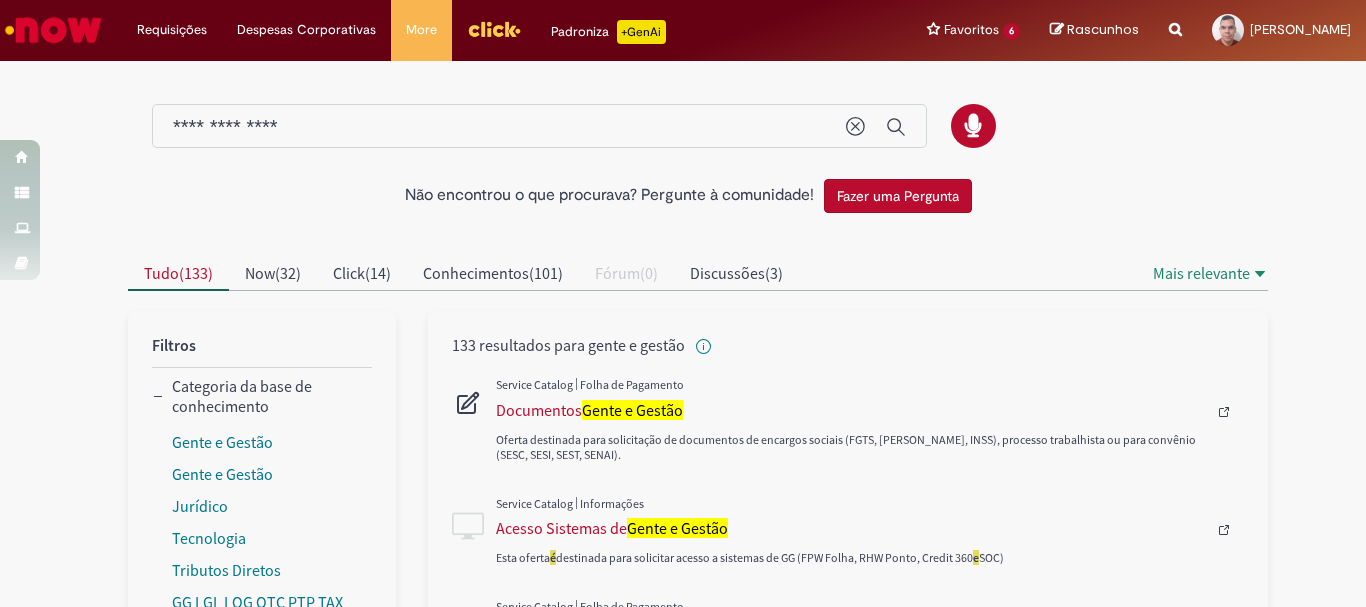 scroll, scrollTop: 100, scrollLeft: 0, axis: vertical 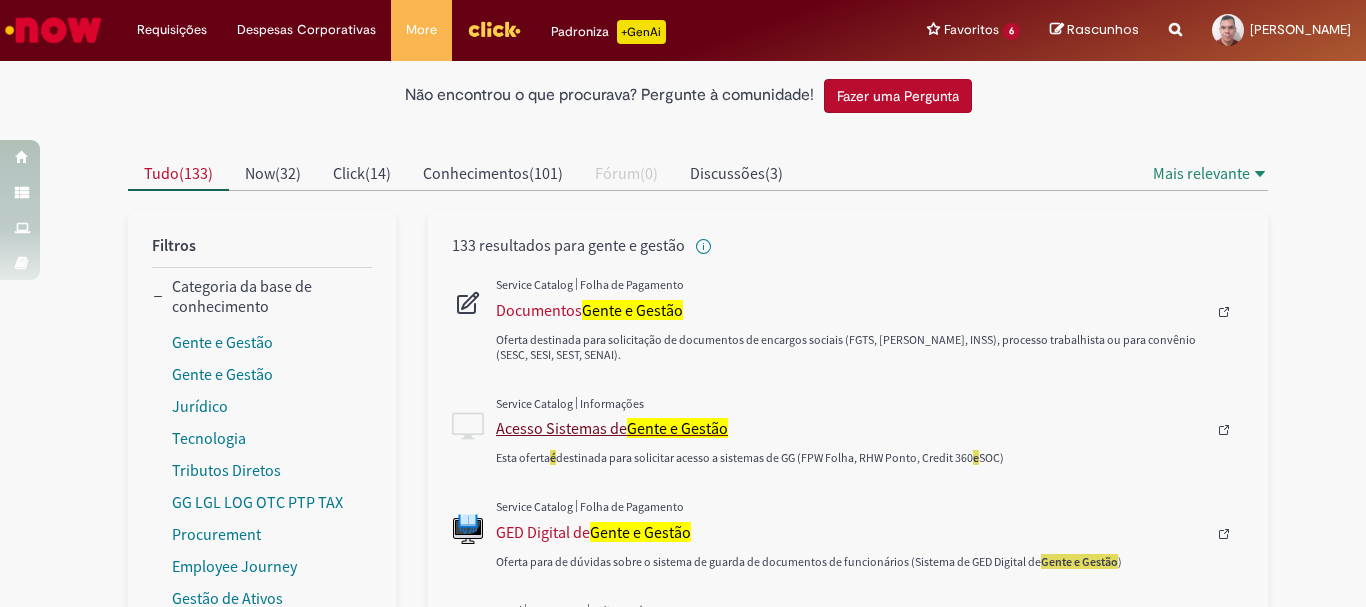 click on "Acesso Sistemas de  Gente e Gestão" at bounding box center [851, 428] 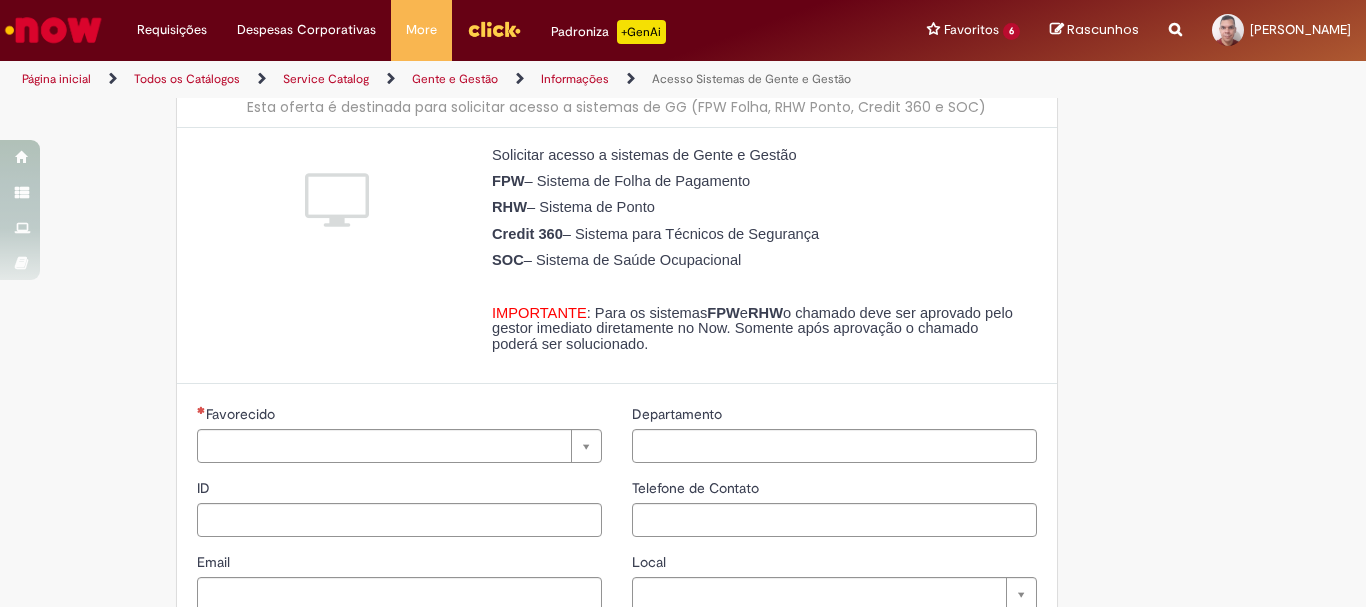 scroll, scrollTop: 0, scrollLeft: 0, axis: both 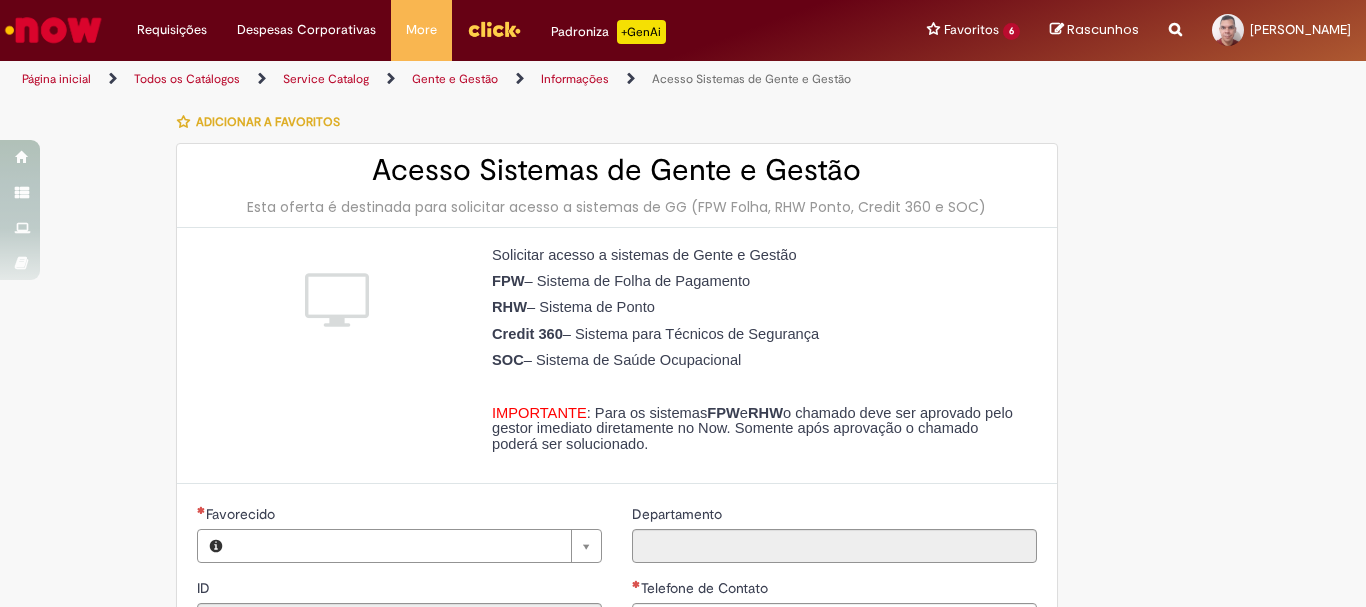 type on "********" 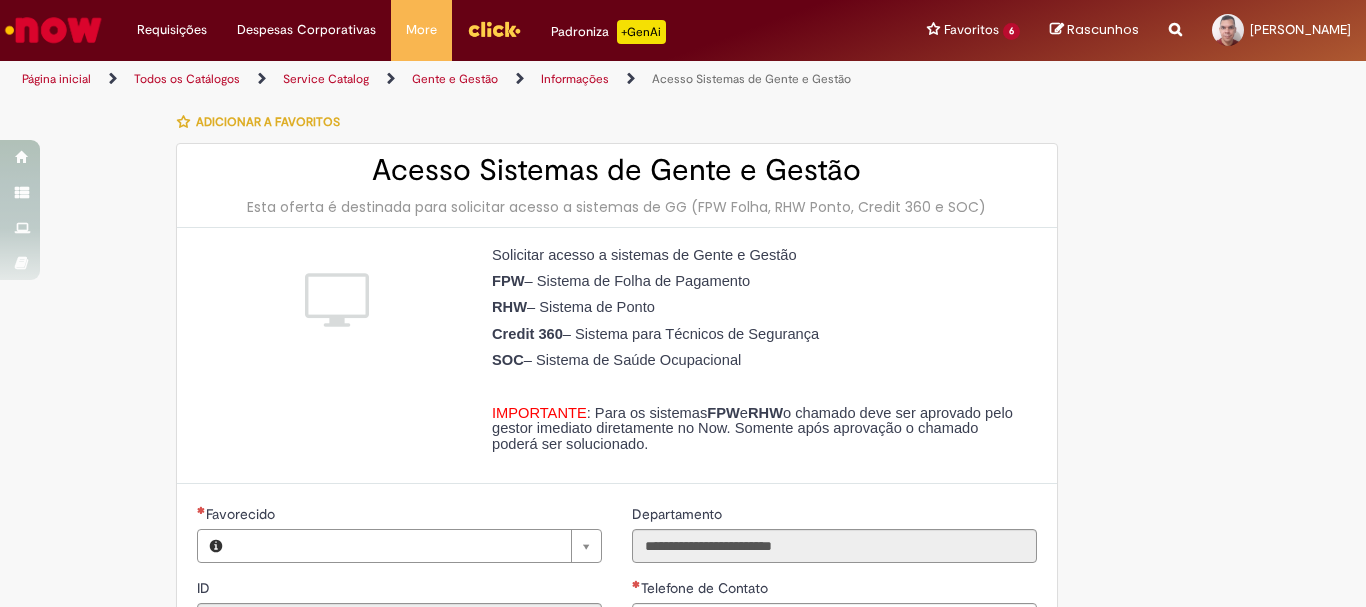 type on "**********" 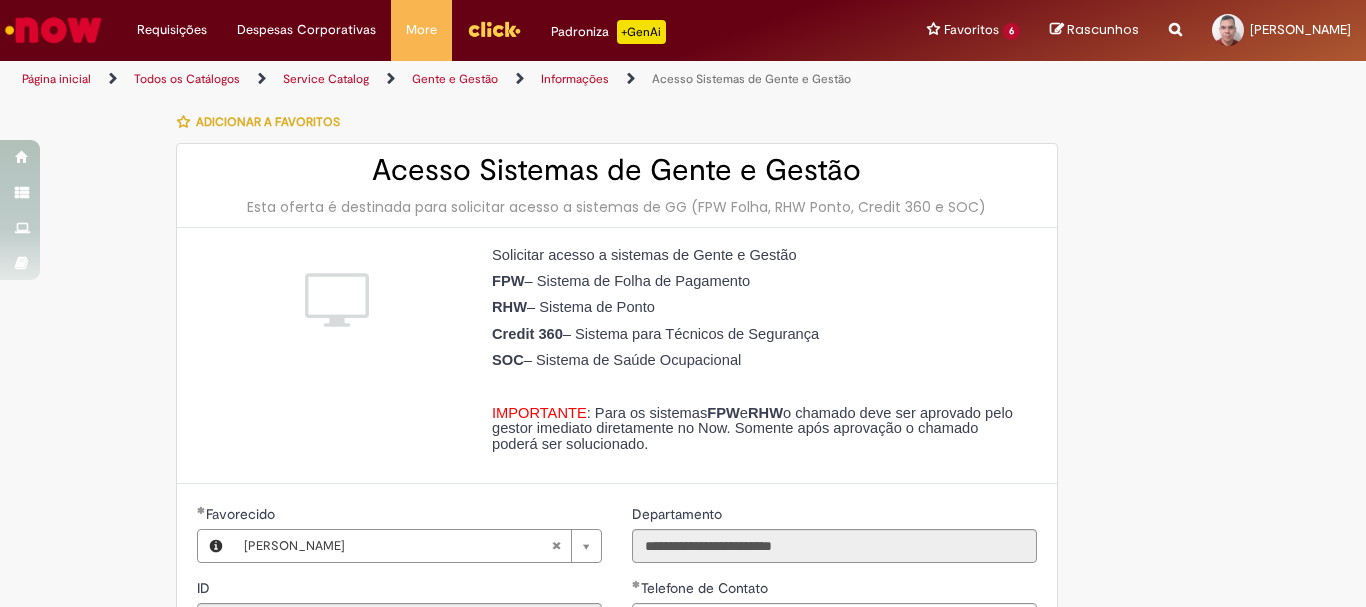 type on "**********" 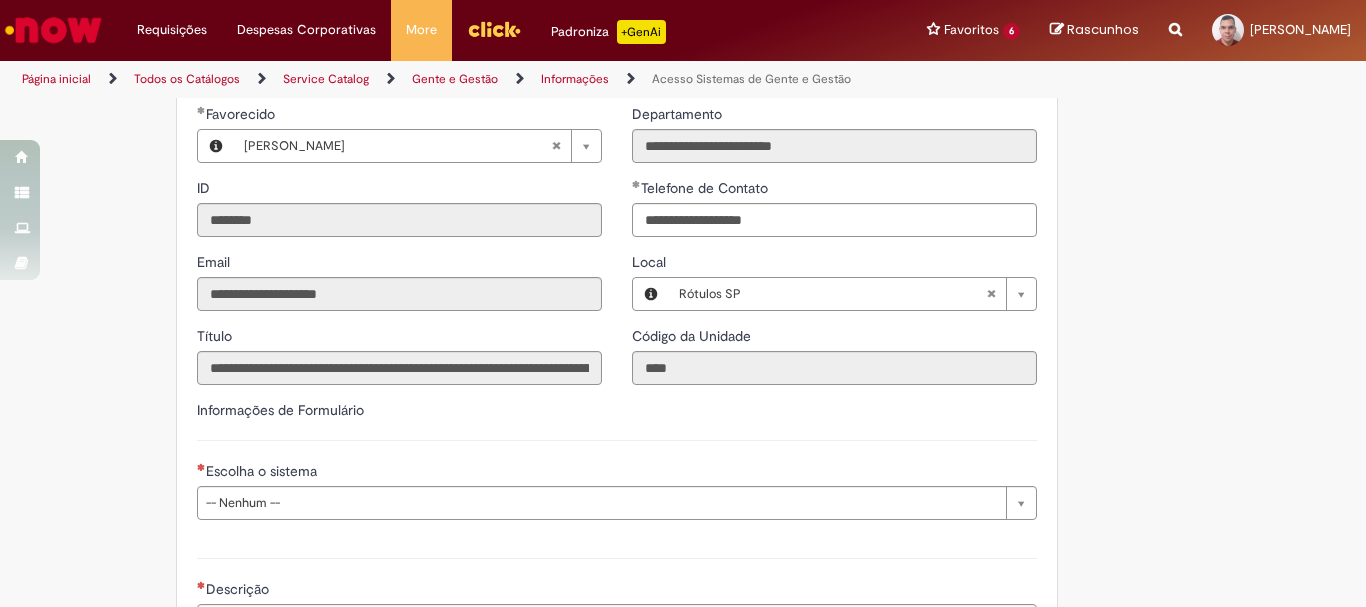 scroll, scrollTop: 500, scrollLeft: 0, axis: vertical 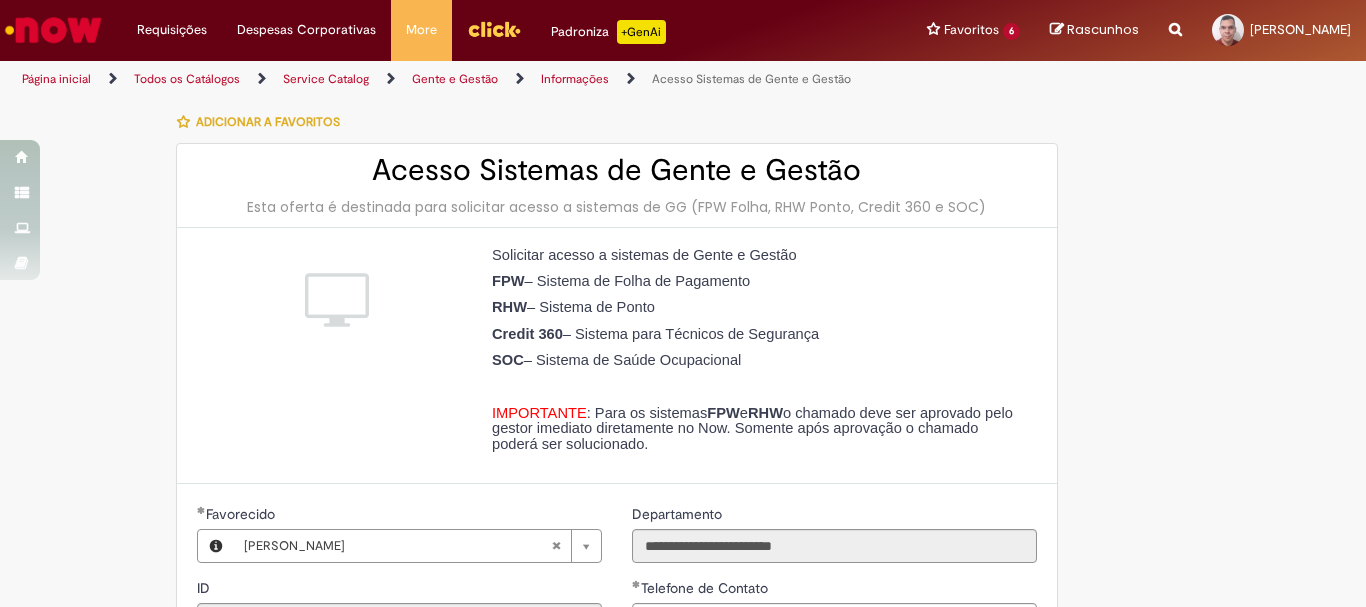 click on "**********" at bounding box center (1175, 30) 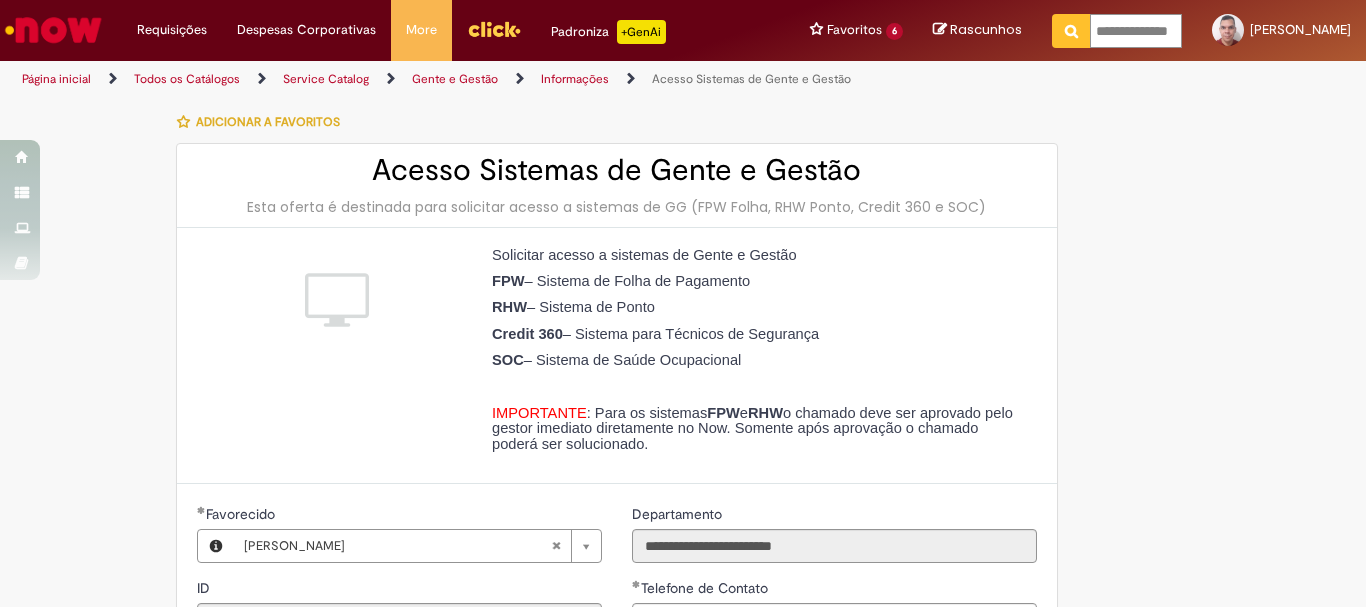 click on "**********" at bounding box center (1136, 31) 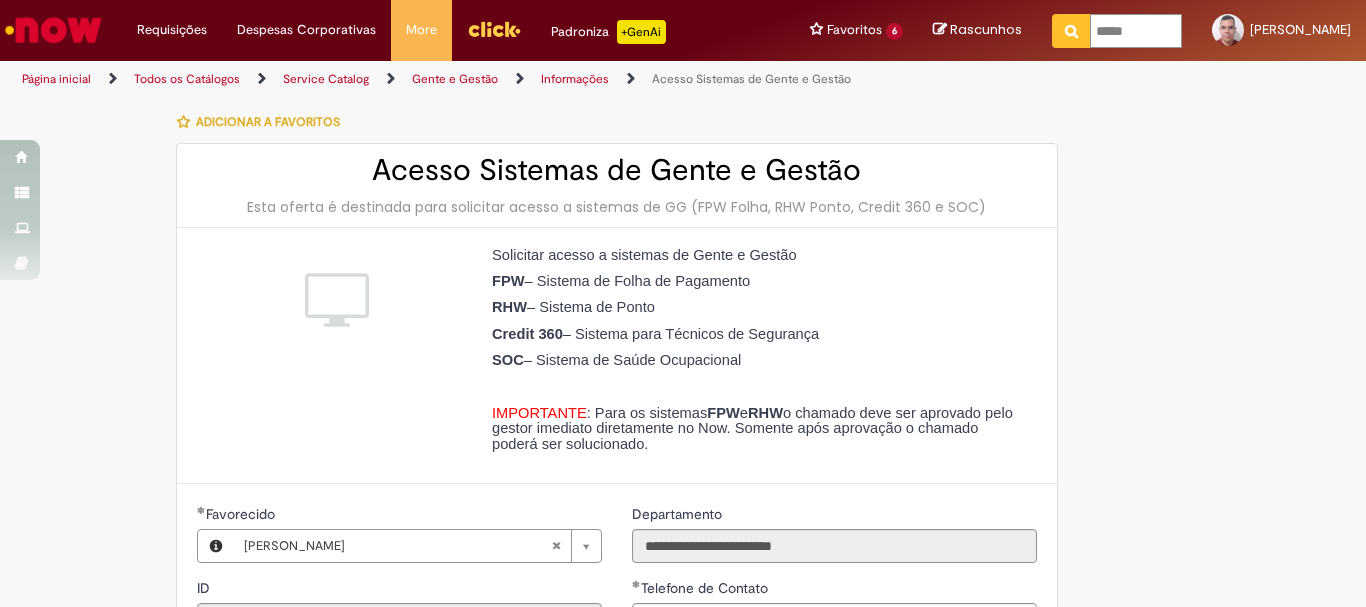 type on "******" 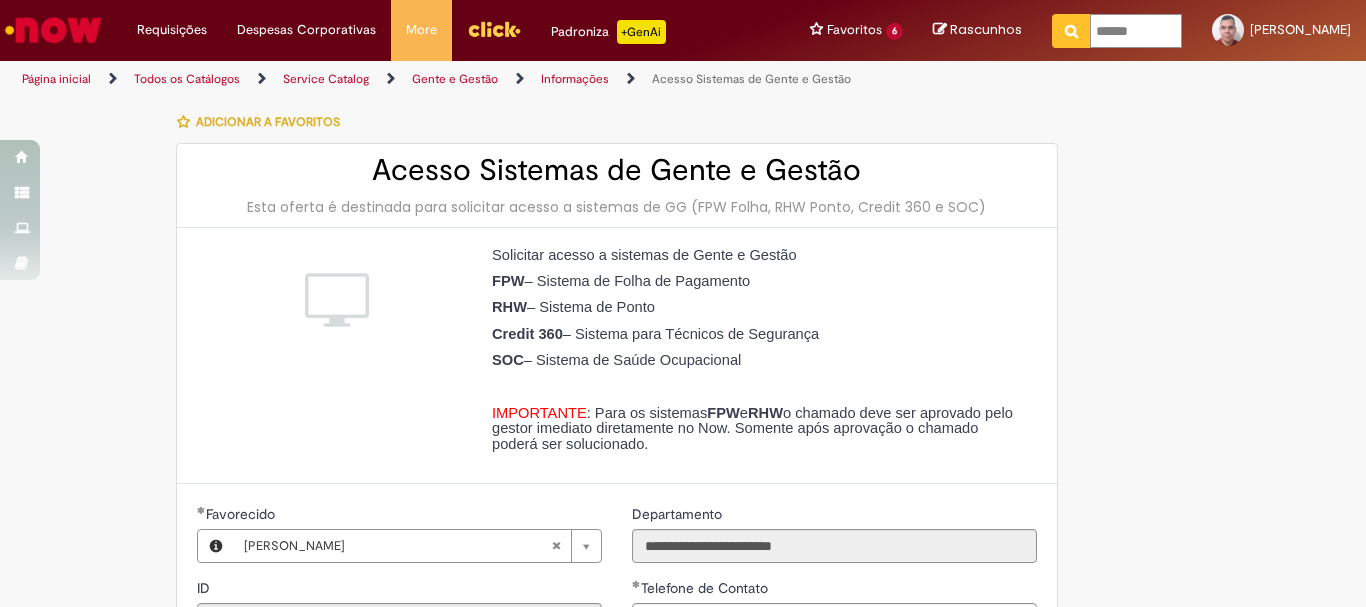 click at bounding box center [1071, 31] 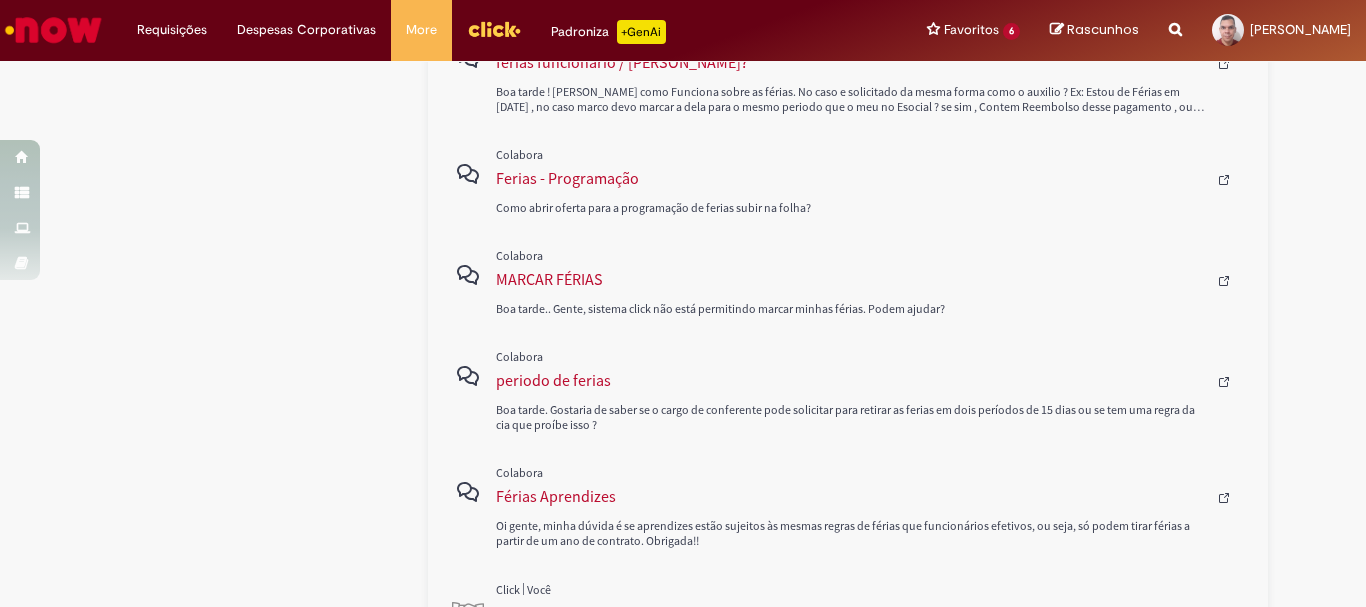 scroll, scrollTop: 1000, scrollLeft: 0, axis: vertical 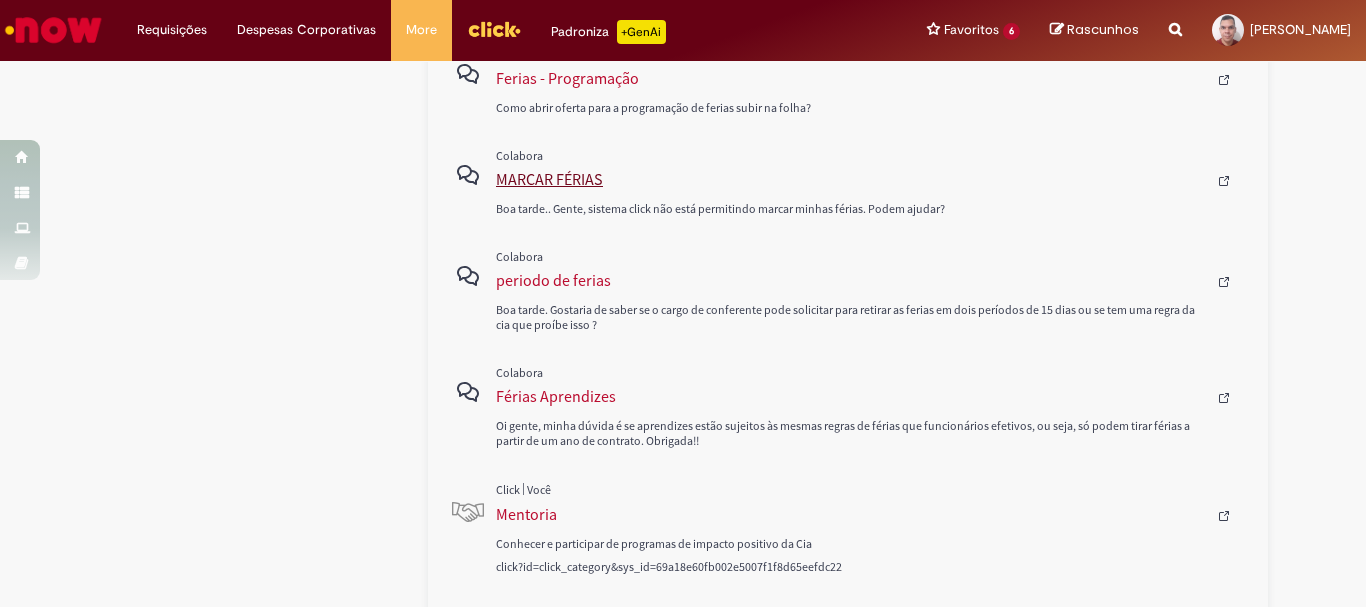click on "MARCAR FÉRIAS" at bounding box center (851, 179) 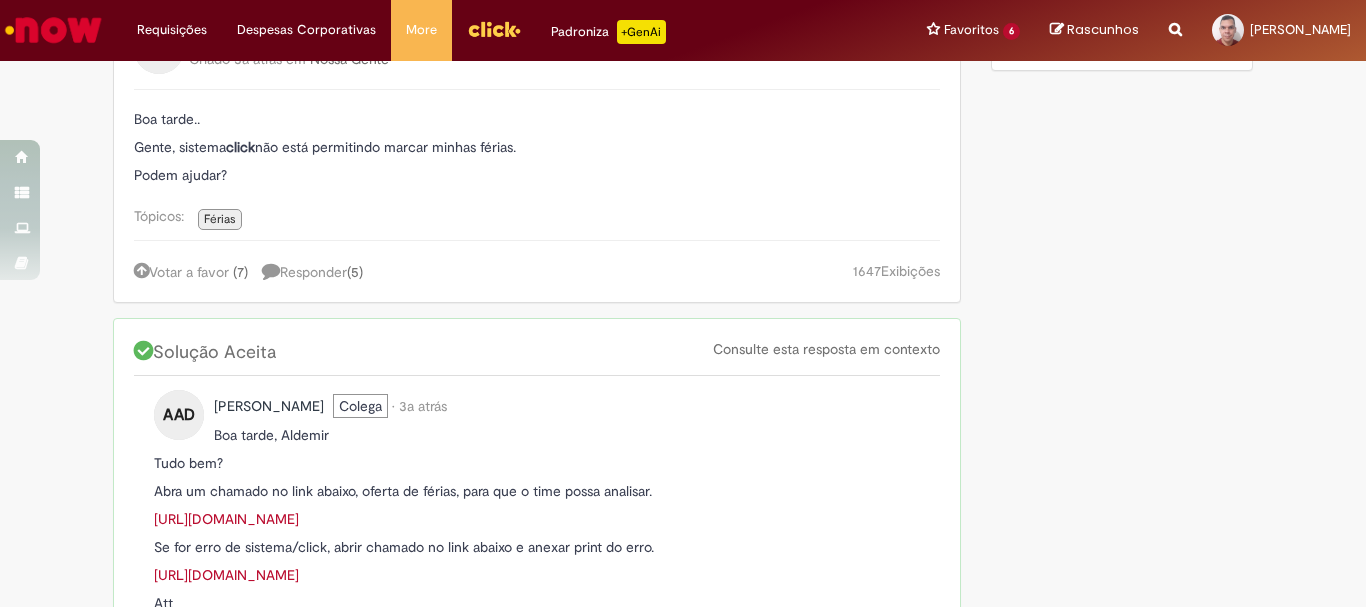 scroll, scrollTop: 300, scrollLeft: 0, axis: vertical 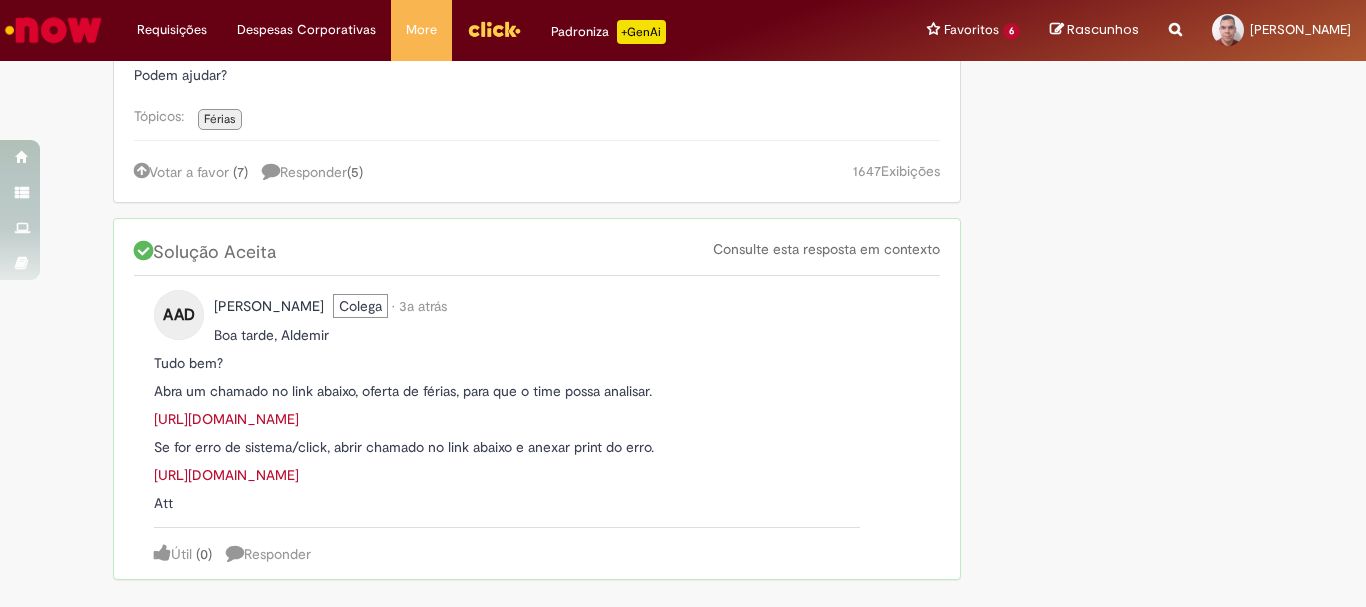 click on "[URL][DOMAIN_NAME]" at bounding box center (226, 475) 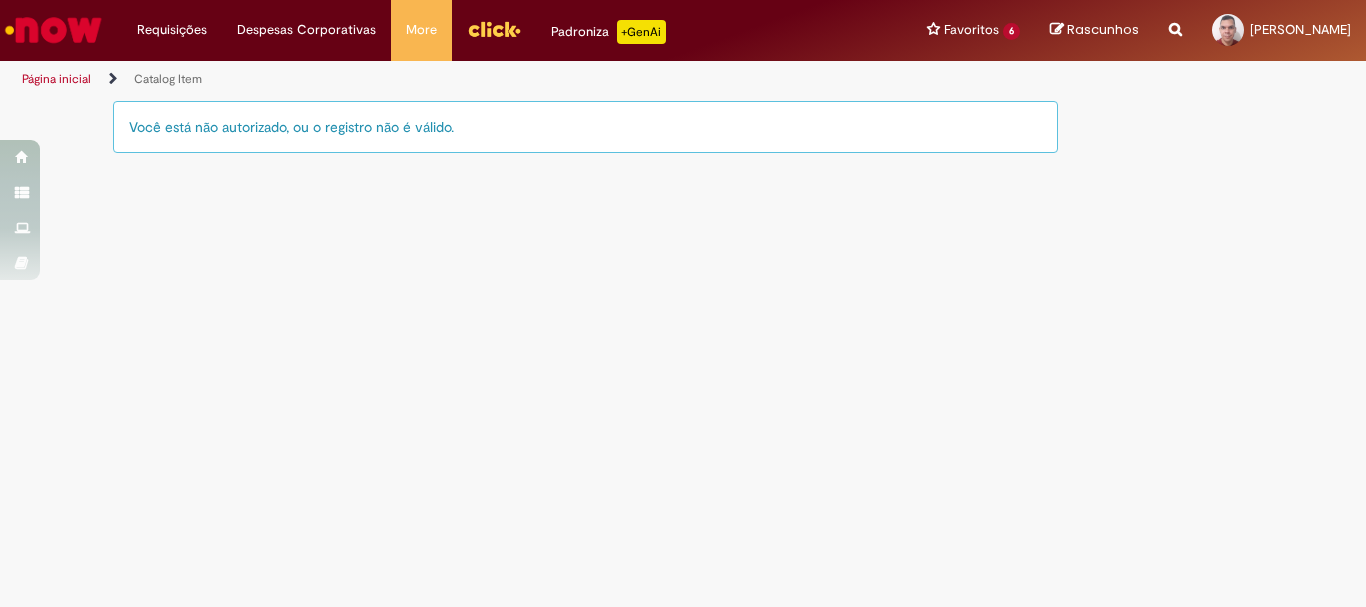 scroll, scrollTop: 0, scrollLeft: 0, axis: both 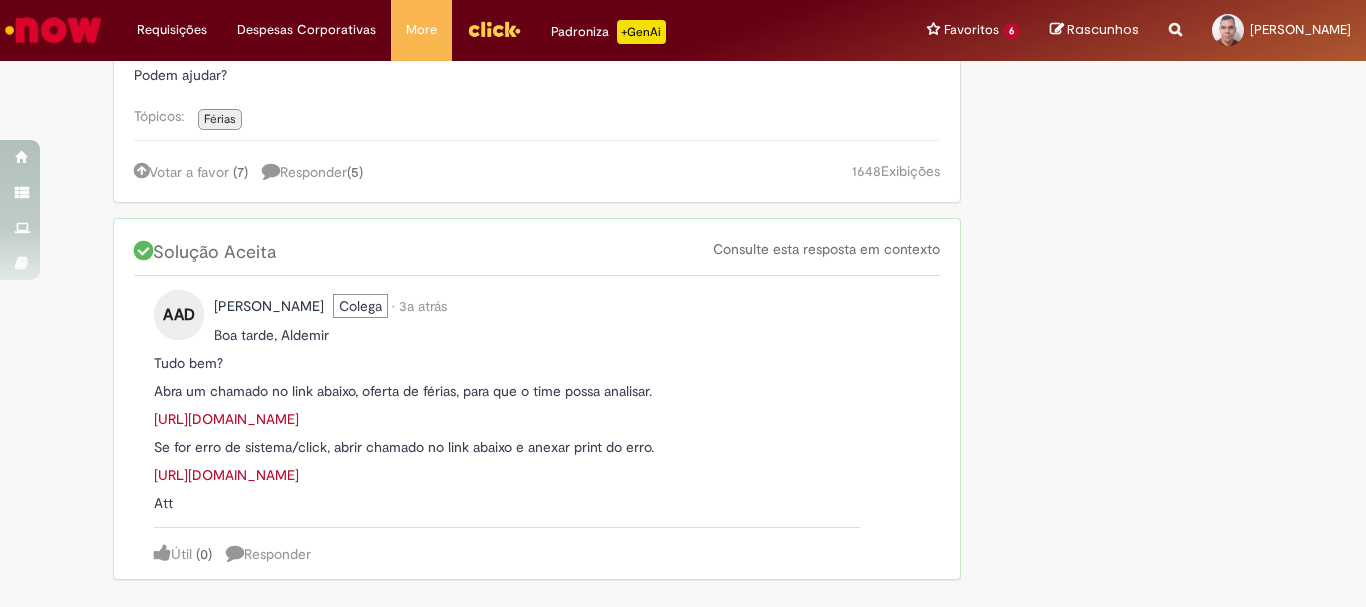 click on "[URL][DOMAIN_NAME]" at bounding box center [226, 419] 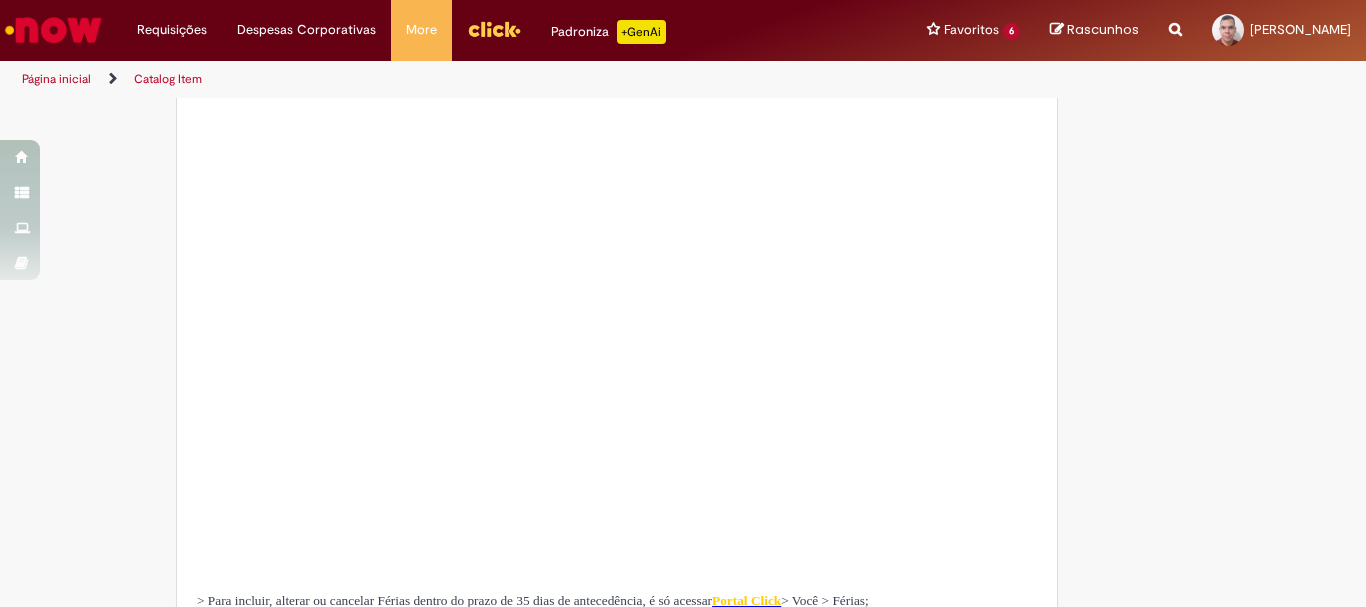 scroll, scrollTop: 0, scrollLeft: 0, axis: both 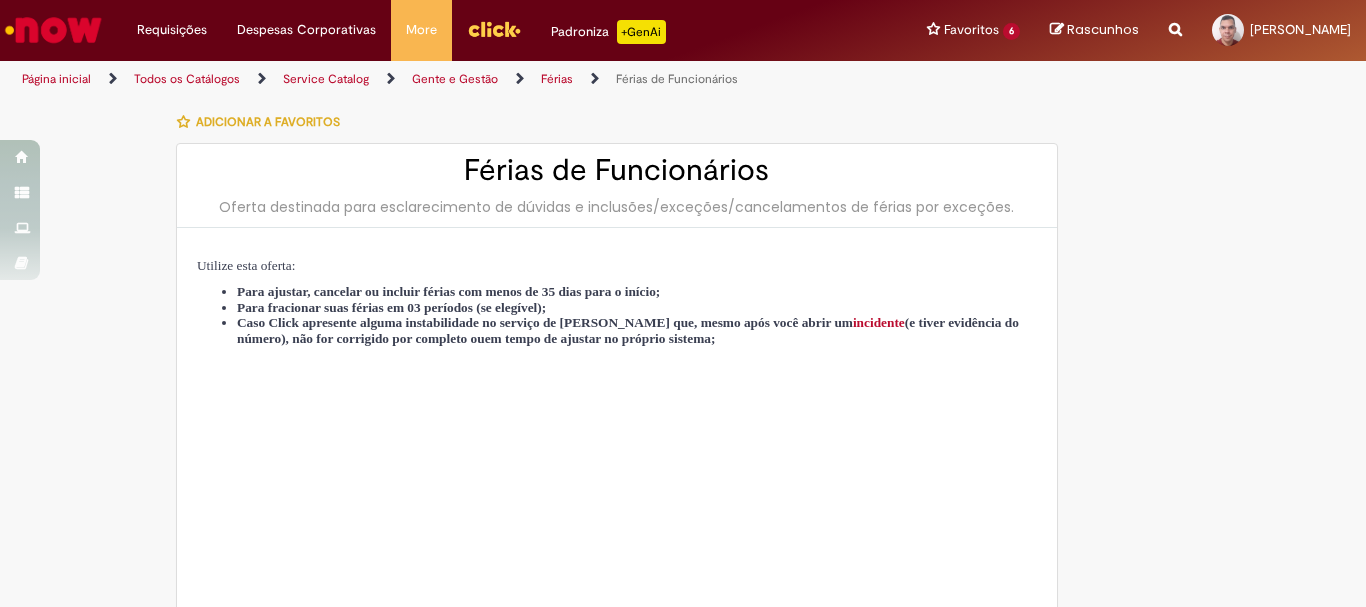 type on "********" 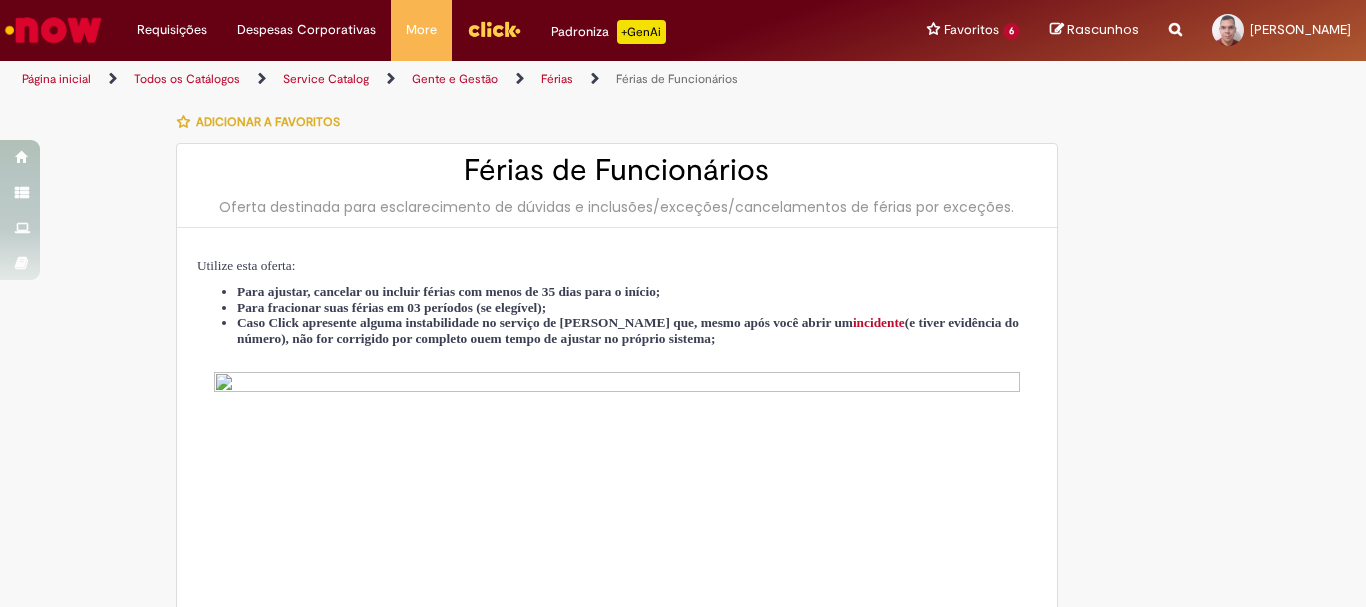 type on "**********" 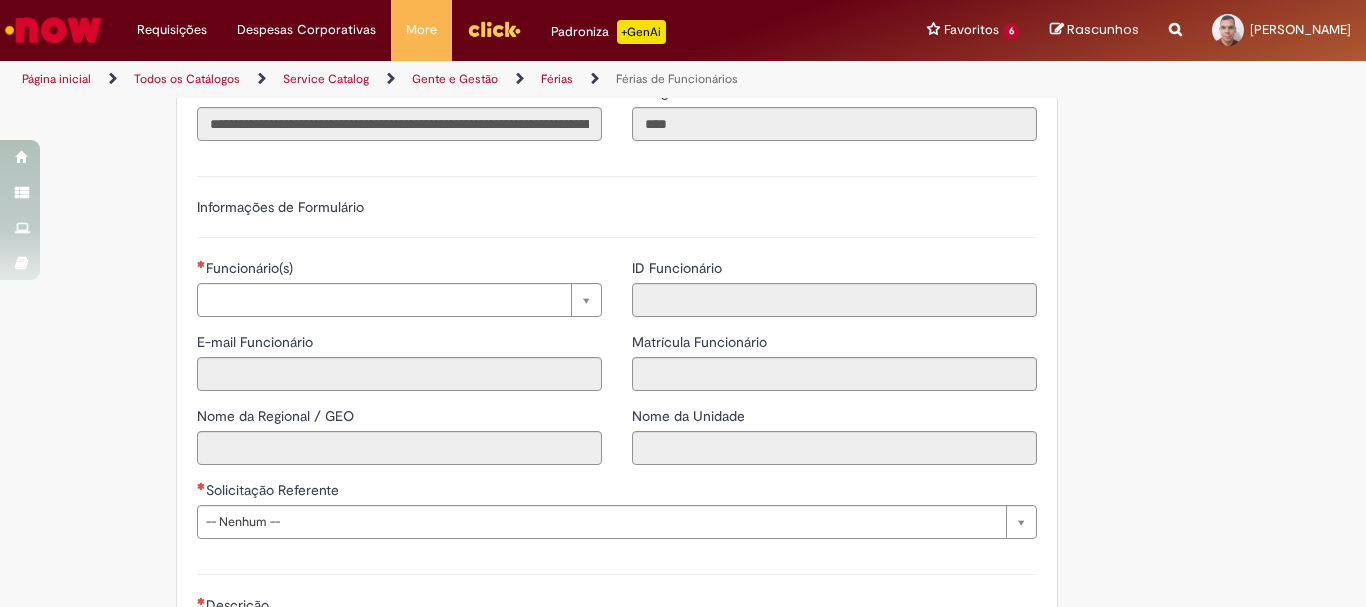 scroll, scrollTop: 1400, scrollLeft: 0, axis: vertical 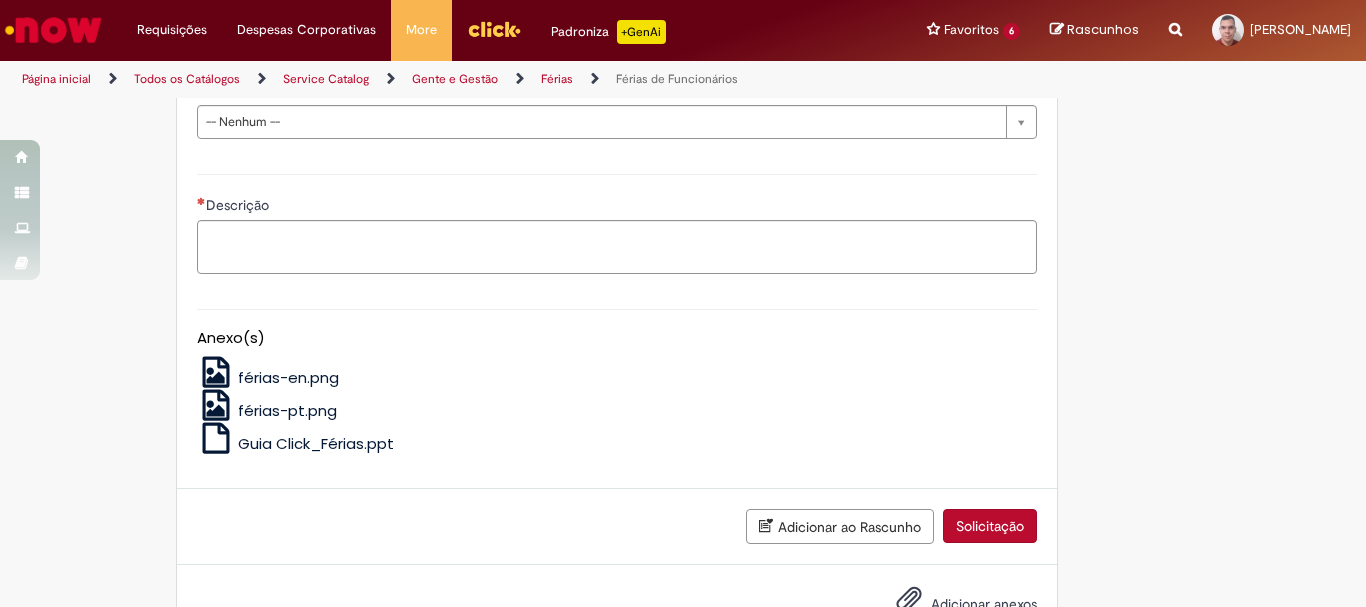 click on "férias-en.png" at bounding box center (288, 377) 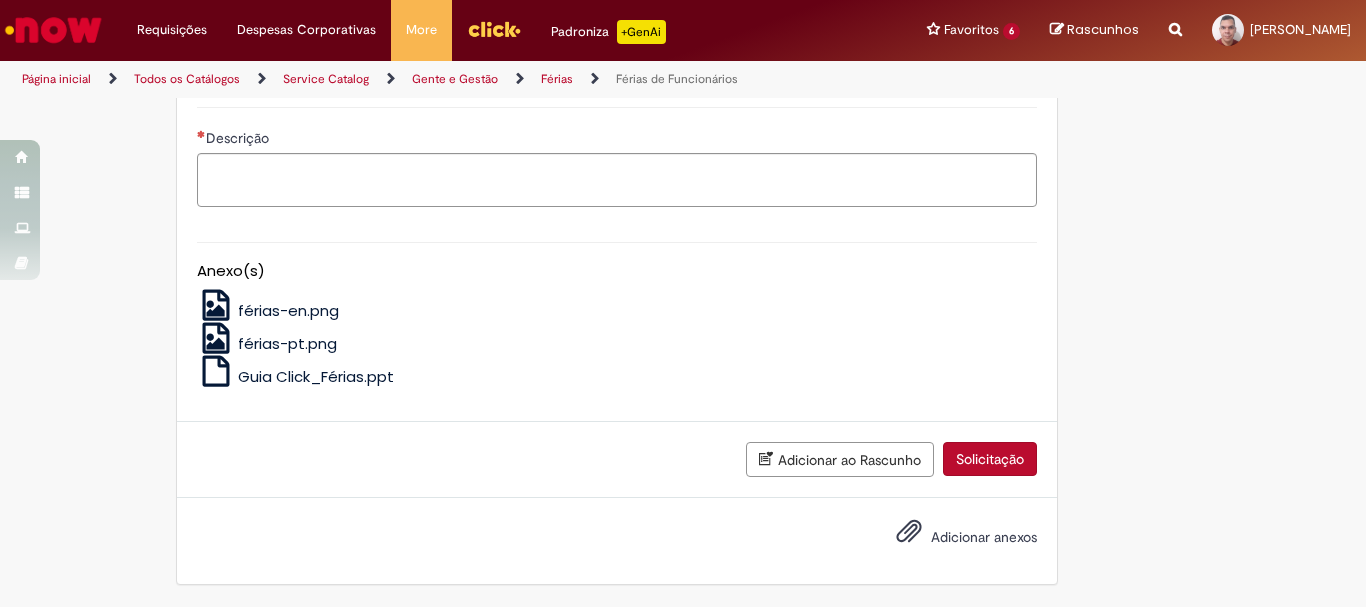 scroll, scrollTop: 1697, scrollLeft: 0, axis: vertical 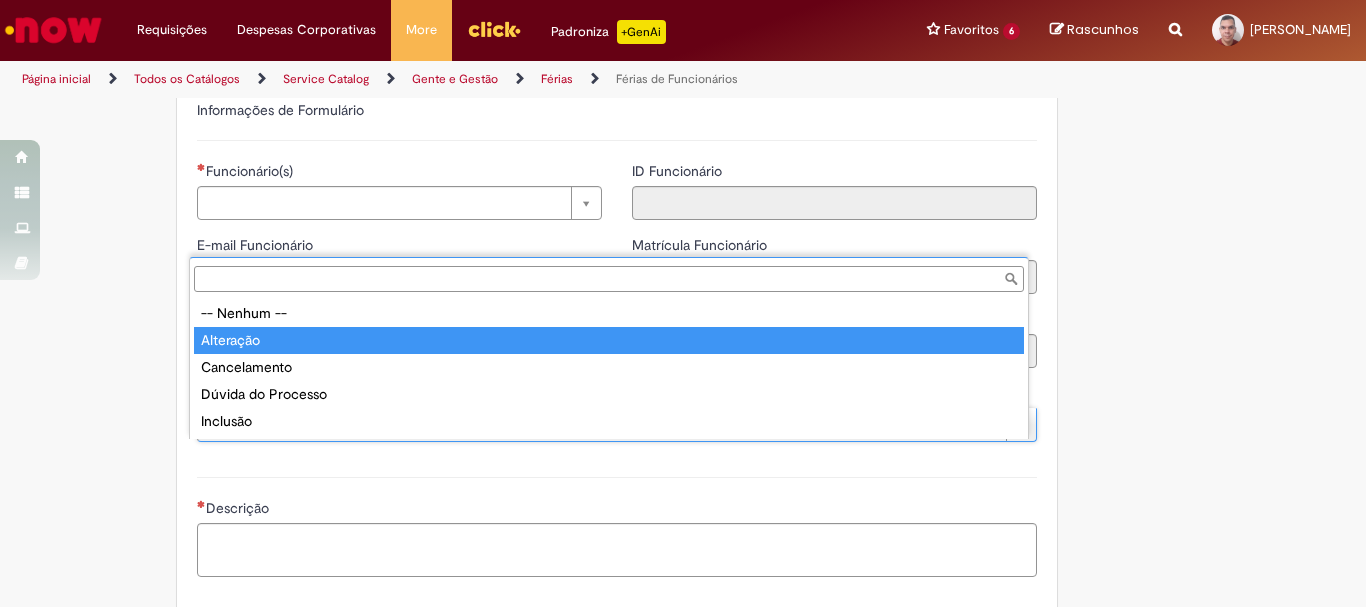 type on "*********" 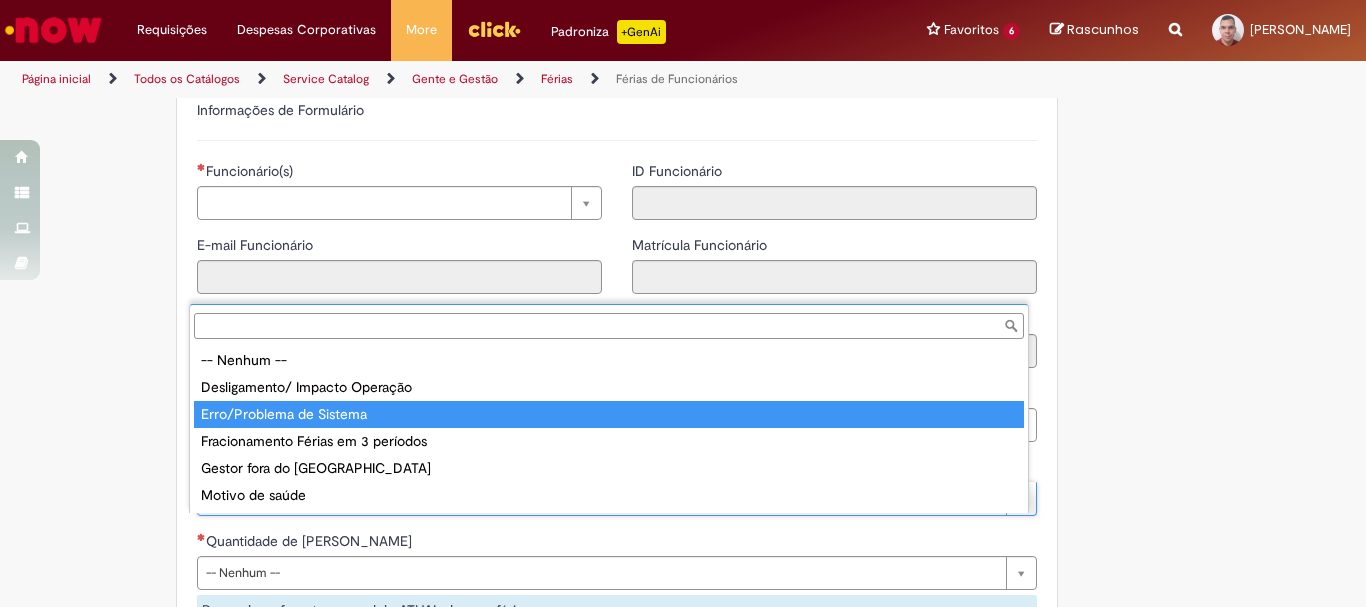 type on "**********" 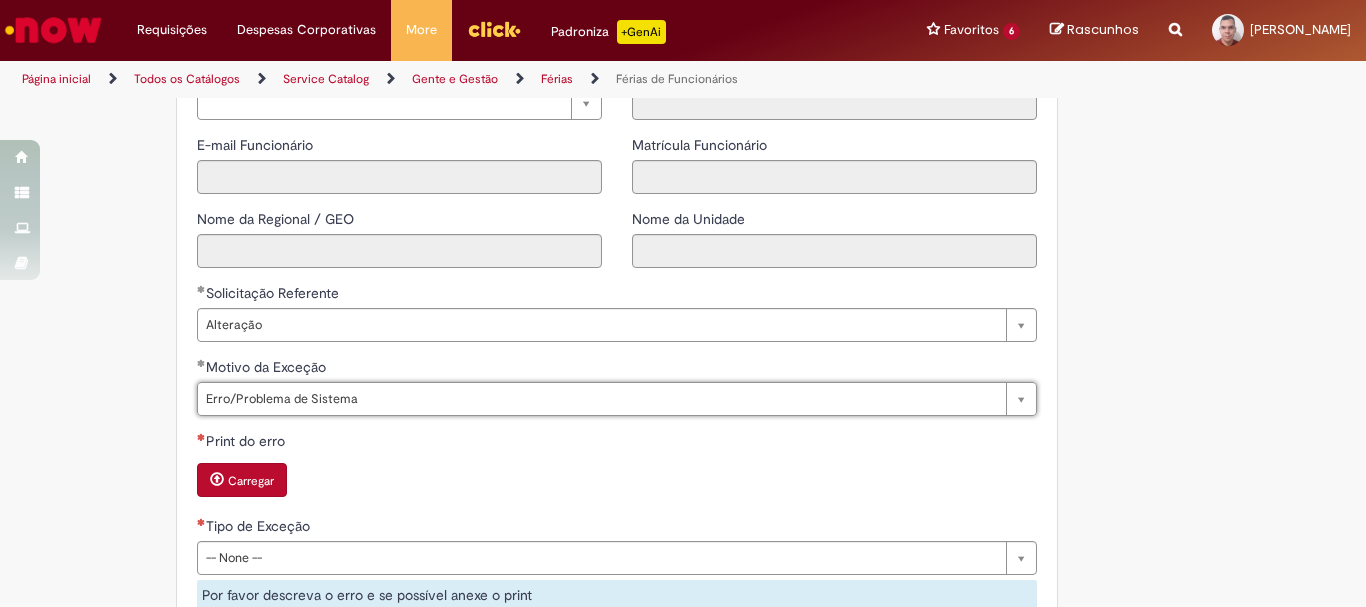 scroll, scrollTop: 1597, scrollLeft: 0, axis: vertical 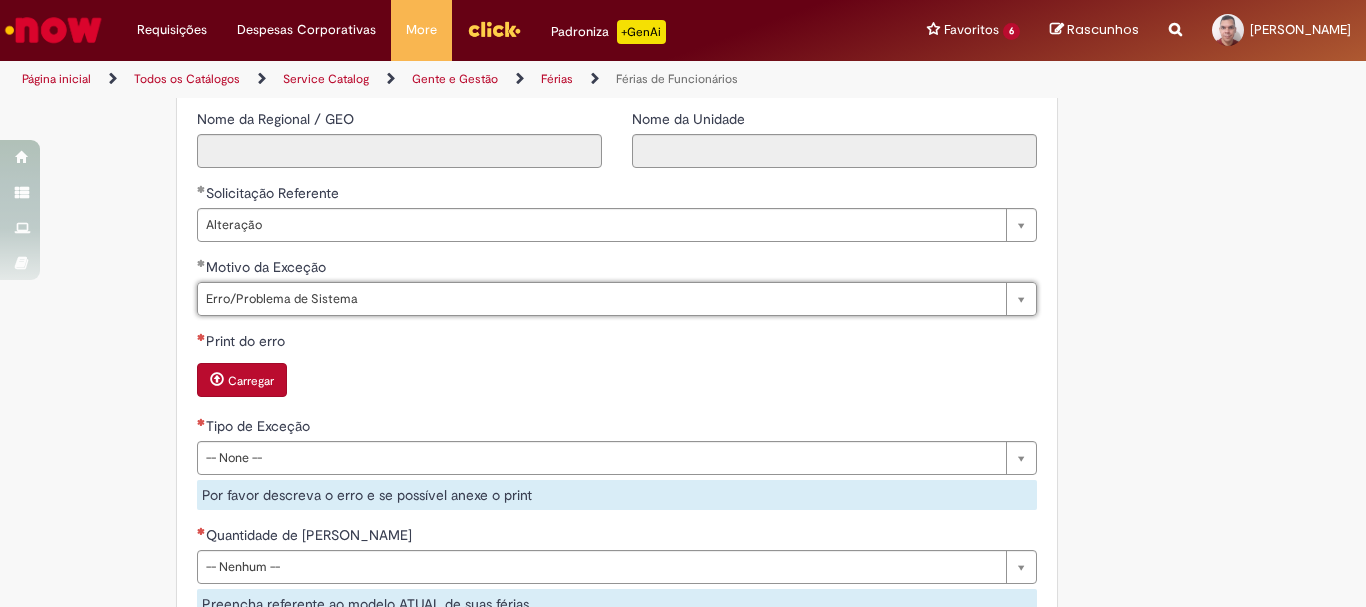 click on "Carregar" at bounding box center [251, 381] 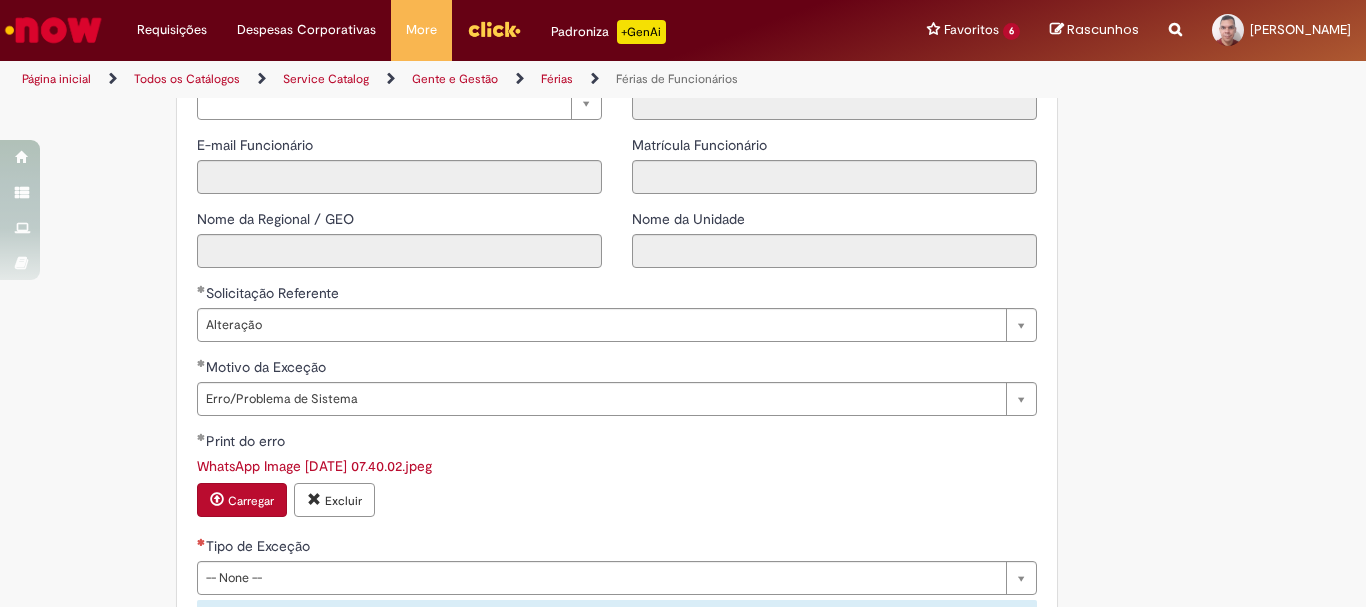 scroll, scrollTop: 1397, scrollLeft: 0, axis: vertical 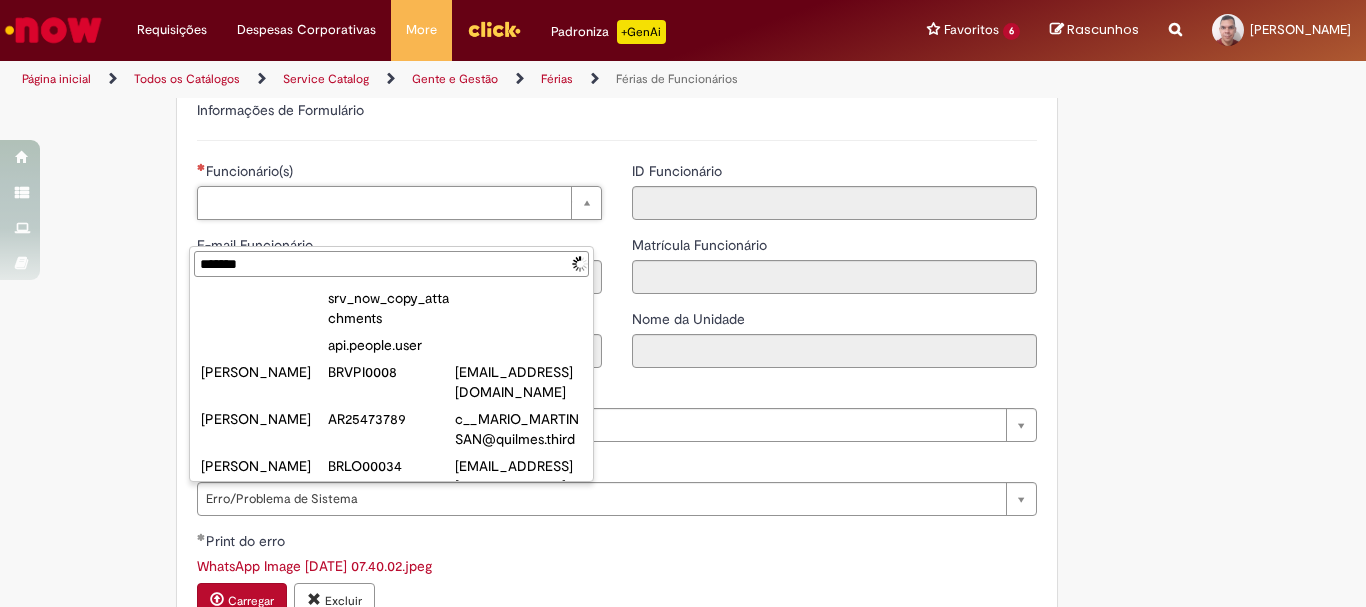 type on "********" 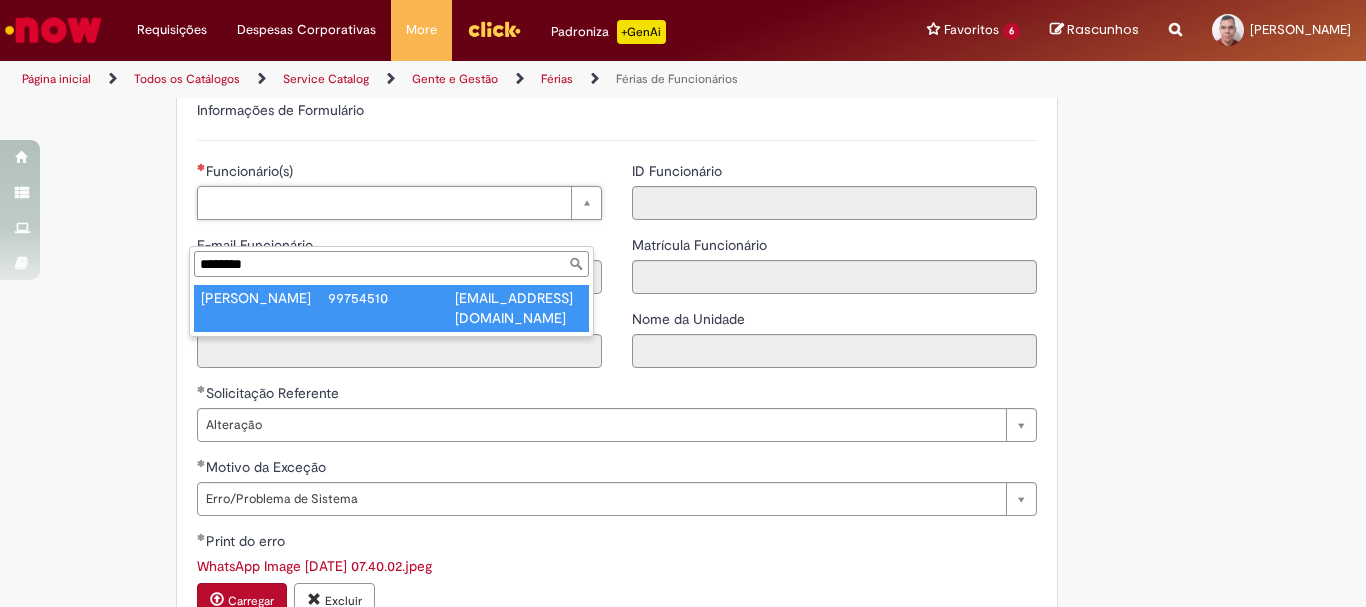 type on "**********" 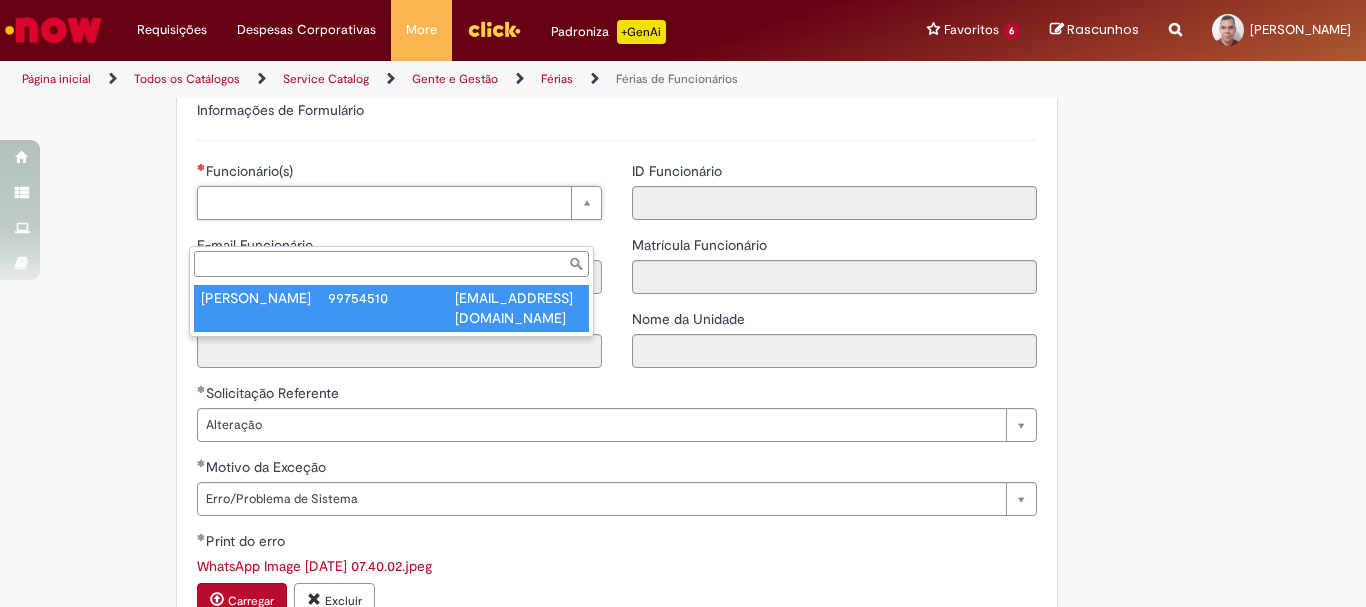 type on "**********" 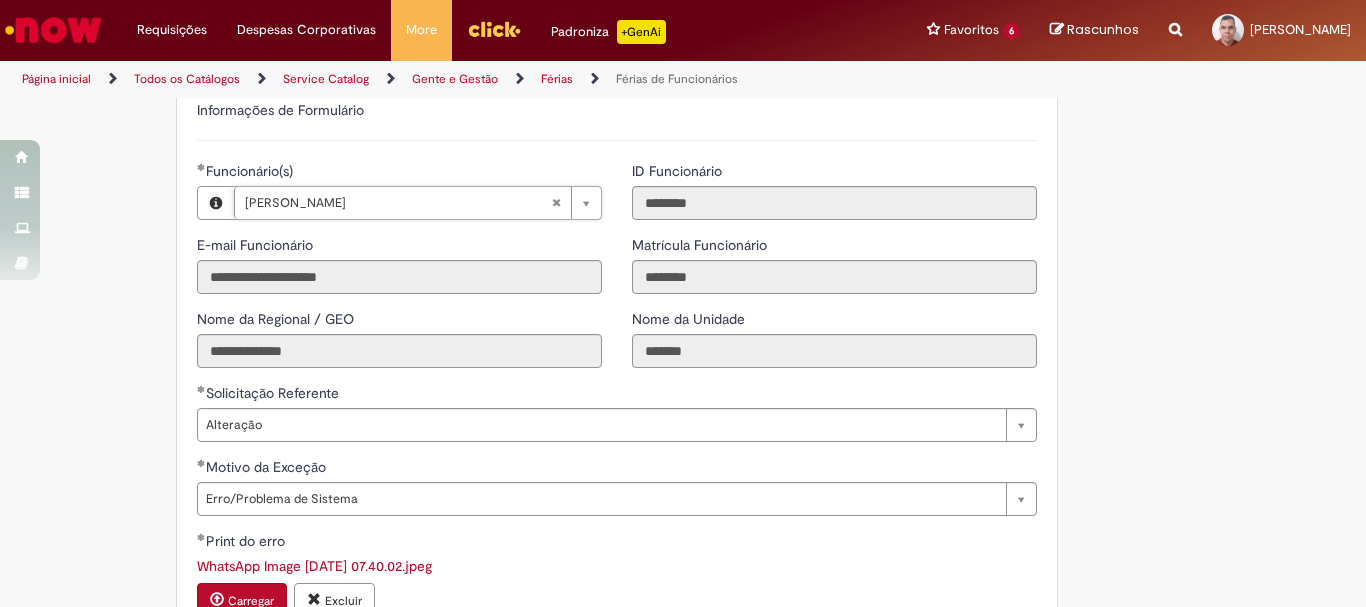 scroll, scrollTop: 1497, scrollLeft: 0, axis: vertical 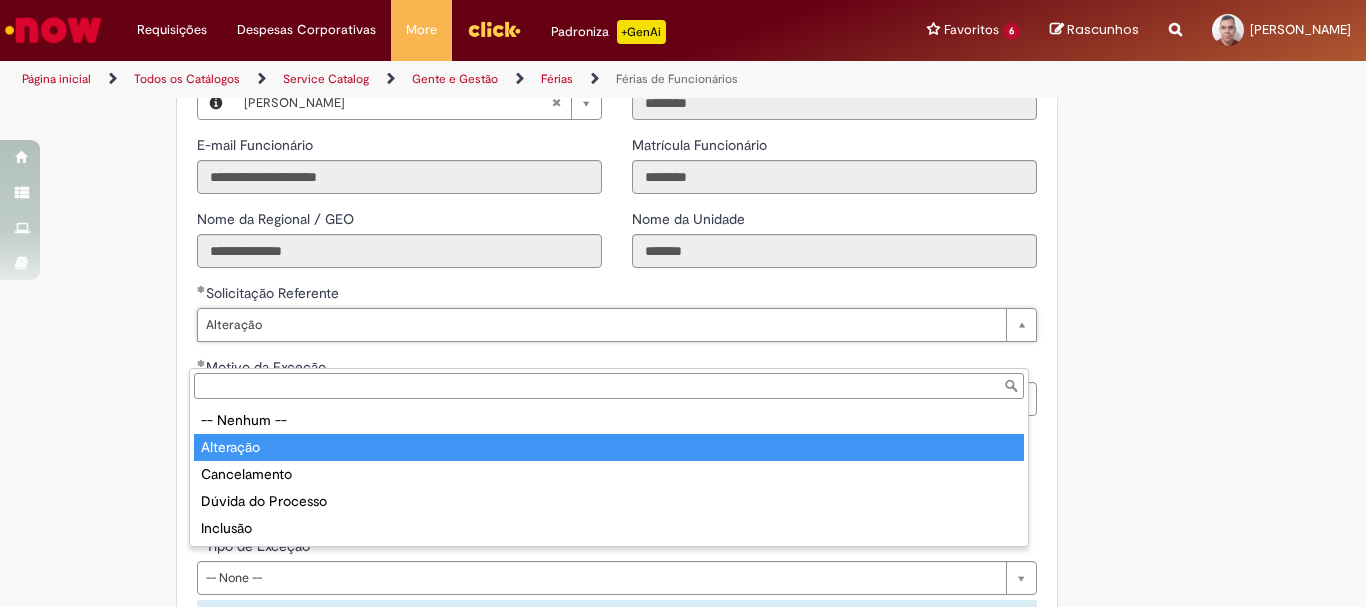 type on "*********" 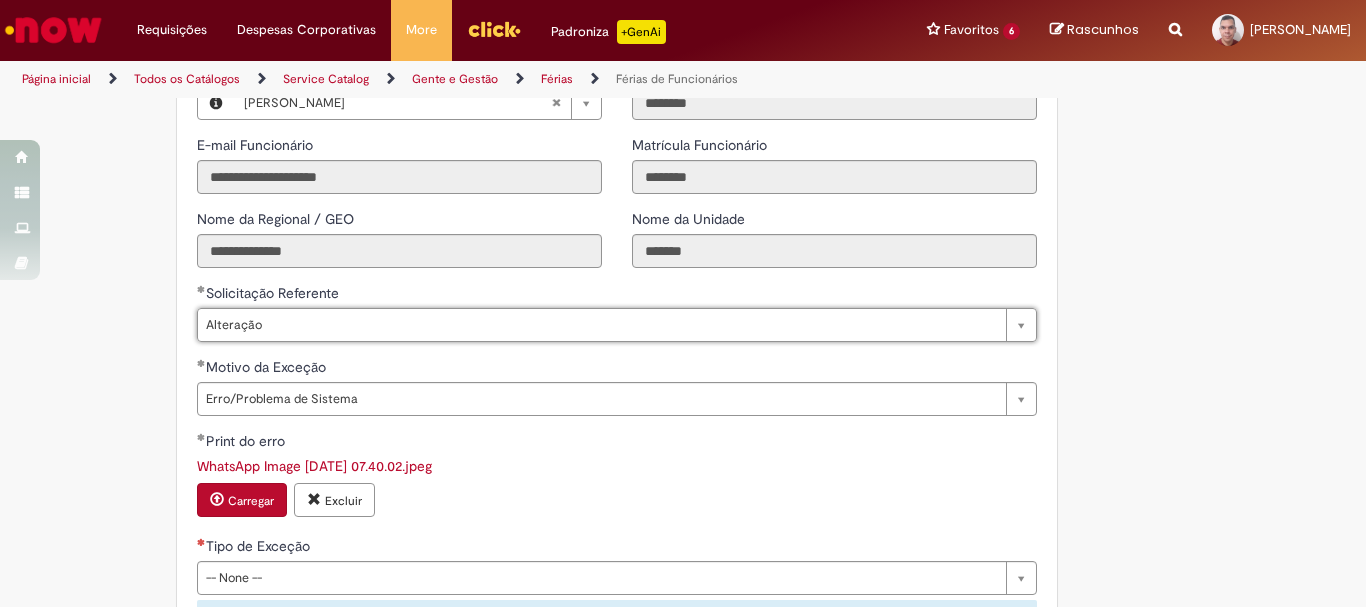 scroll, scrollTop: 0, scrollLeft: 58, axis: horizontal 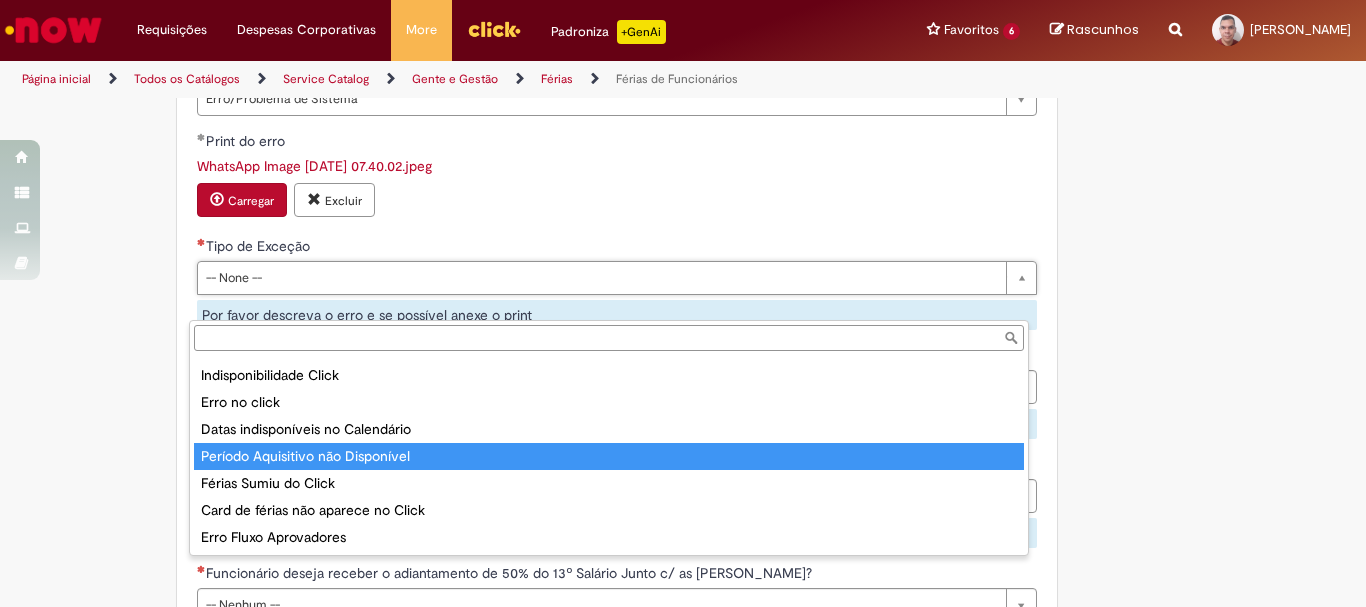 type on "**********" 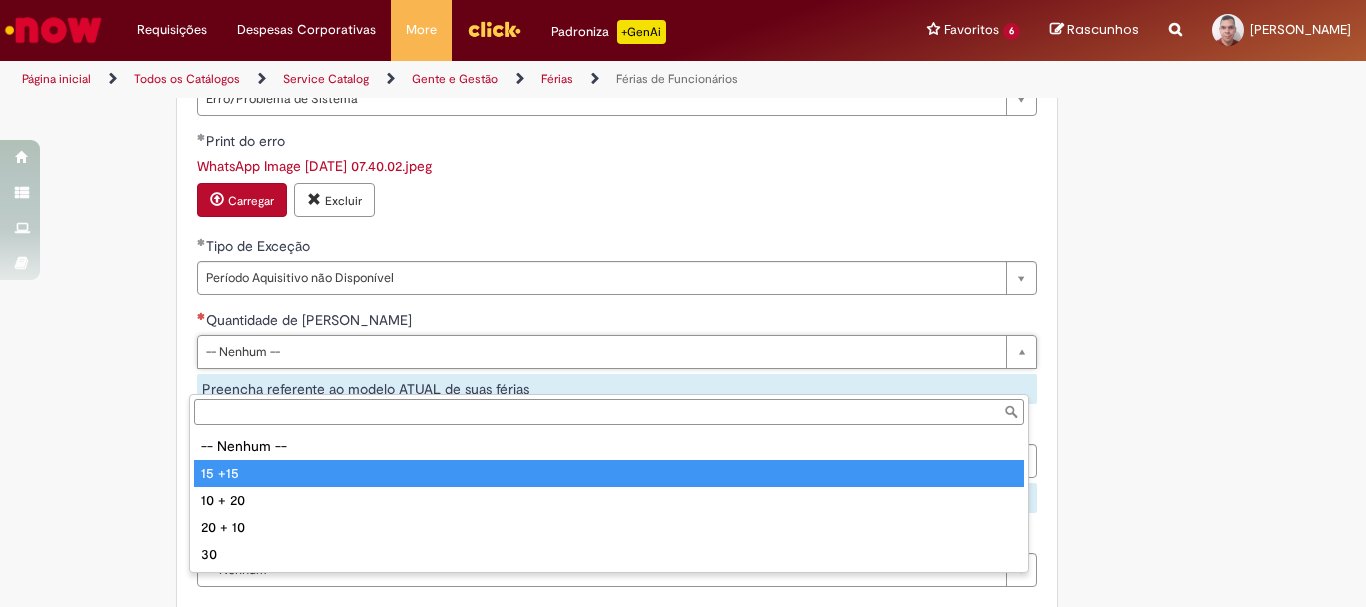 type on "******" 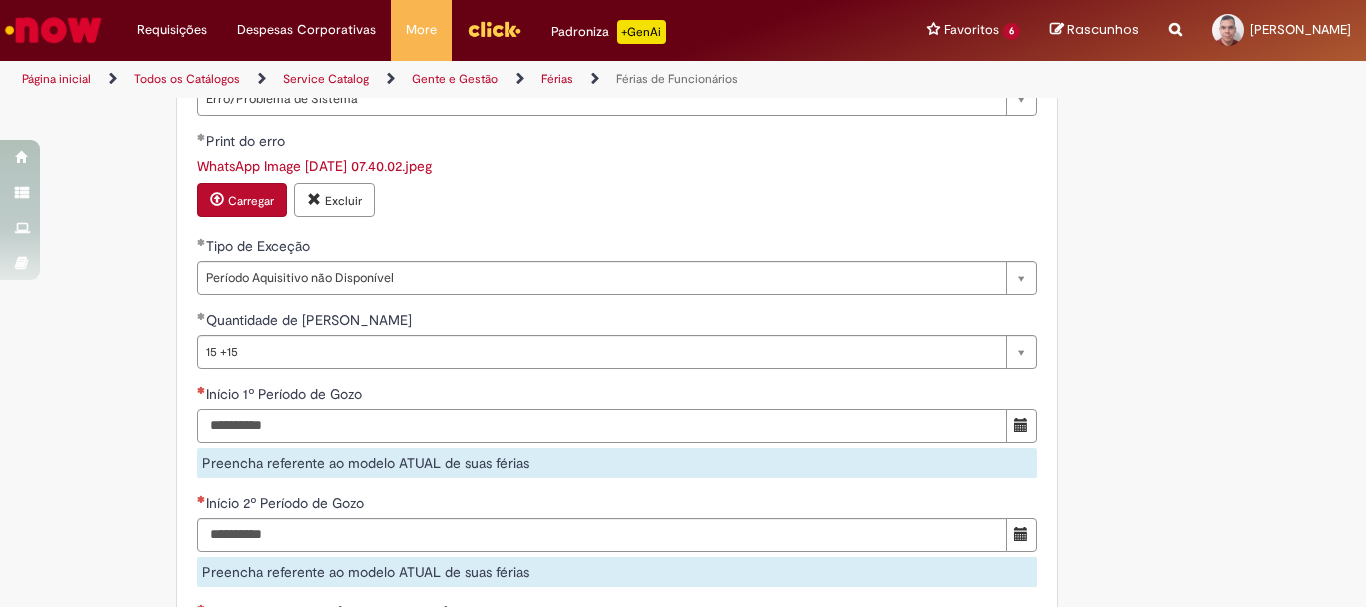 click on "Início 1º Período de Gozo" at bounding box center (602, 426) 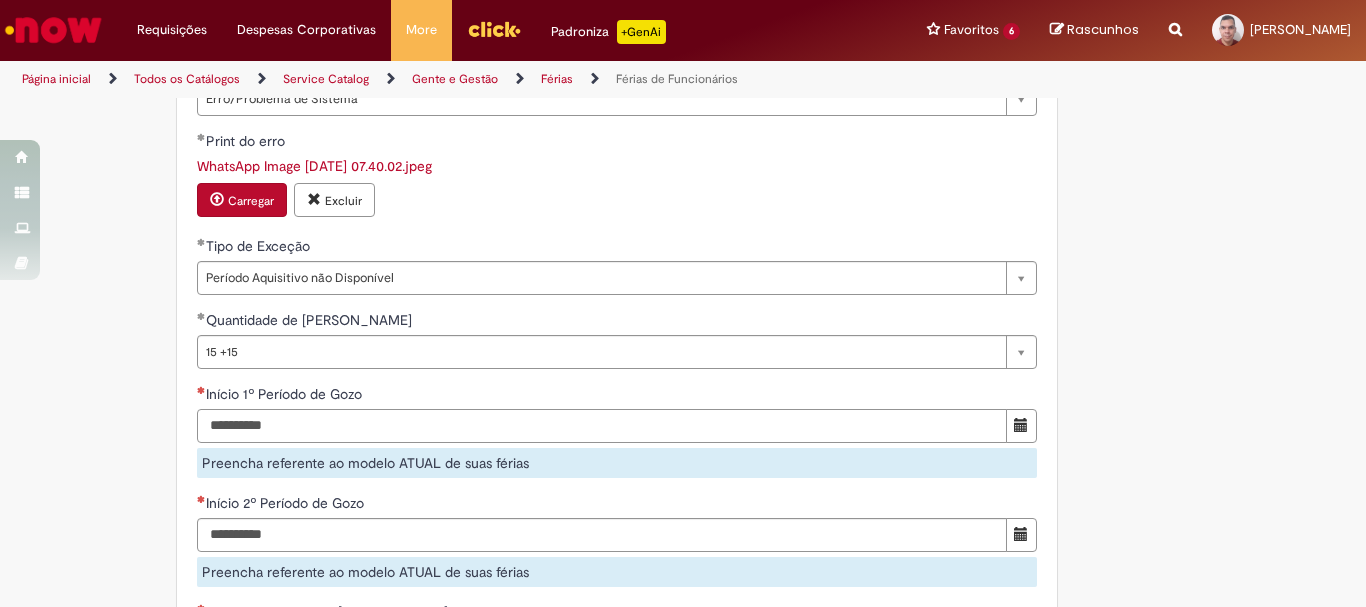 type on "**********" 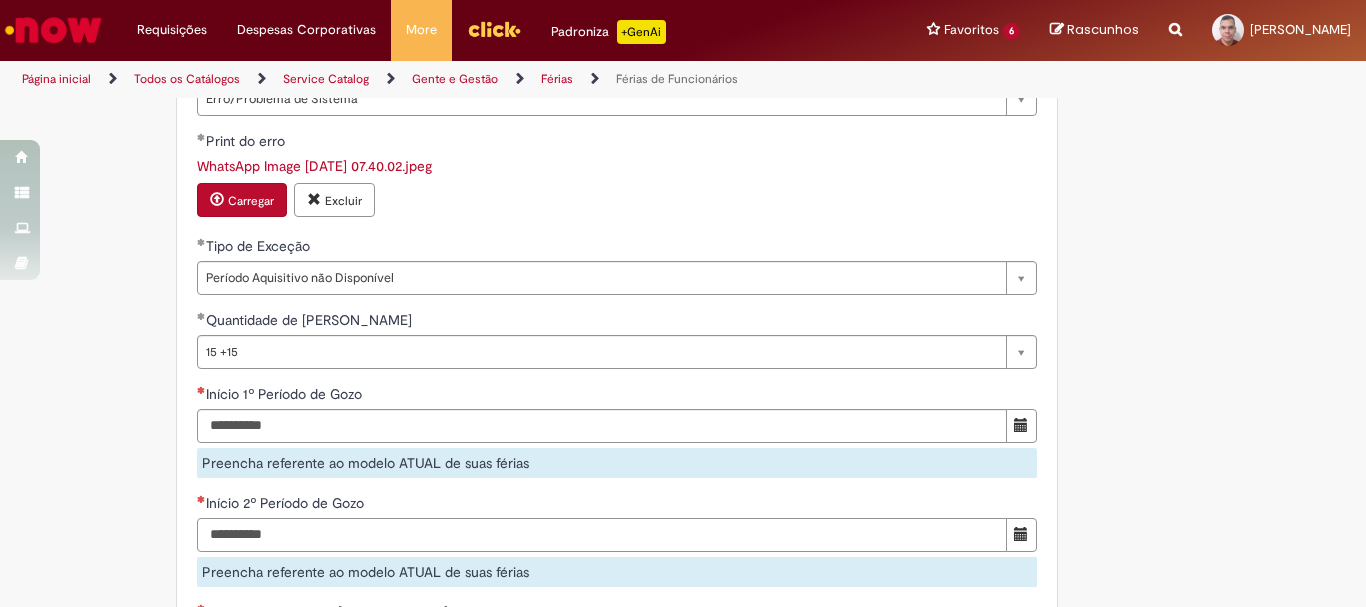 click on "Início 2º Período de Gozo" at bounding box center [602, 535] 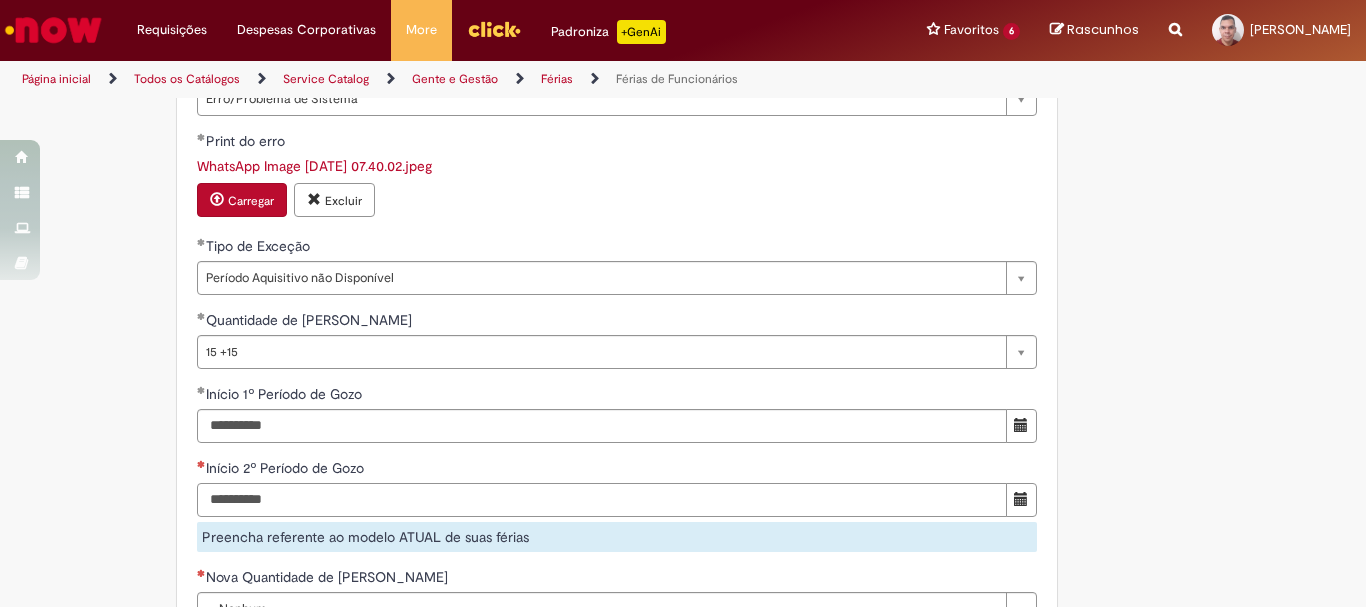 scroll, scrollTop: 1997, scrollLeft: 0, axis: vertical 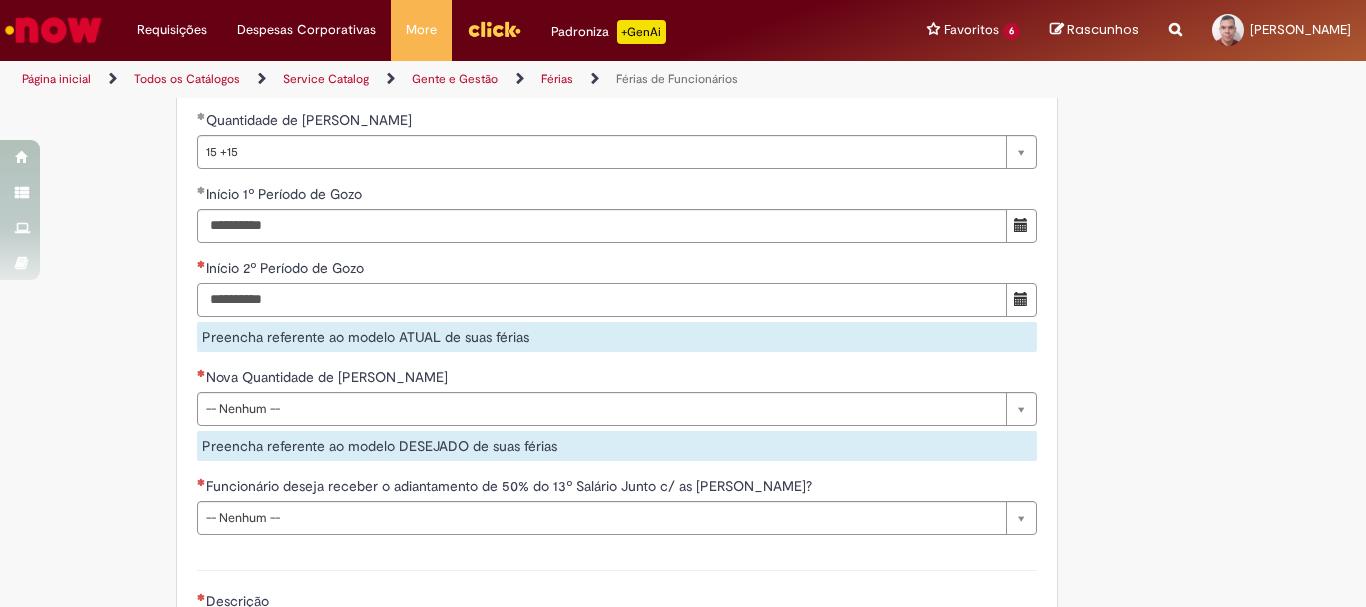type on "**********" 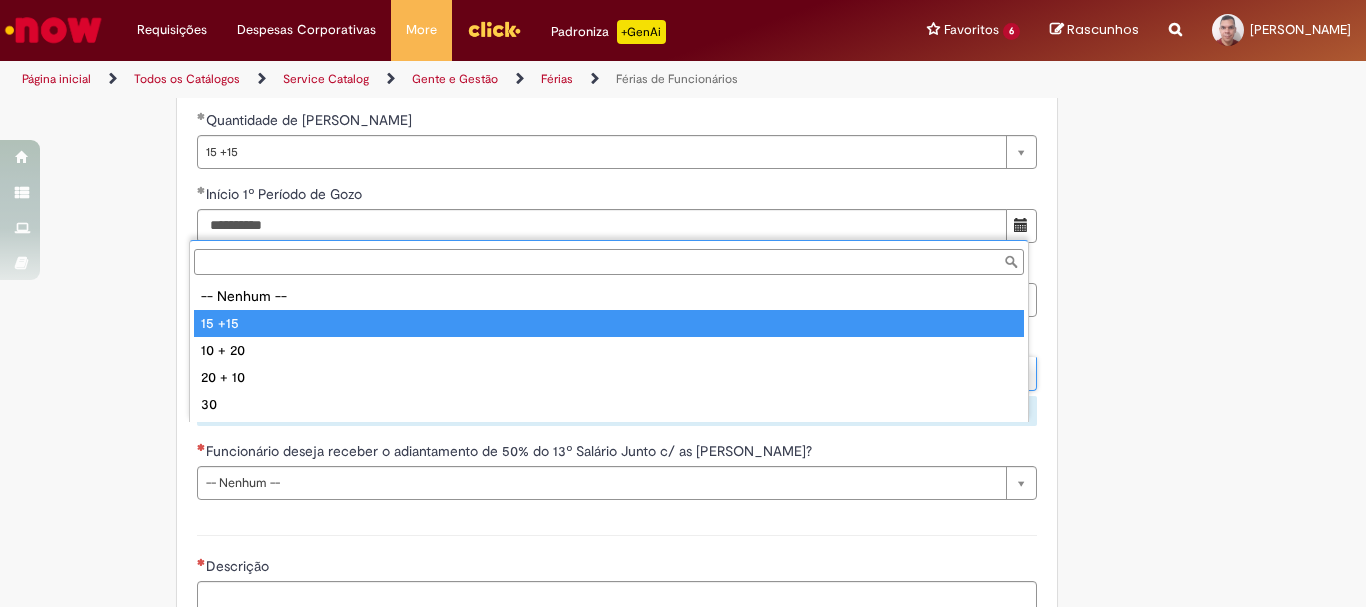 type on "******" 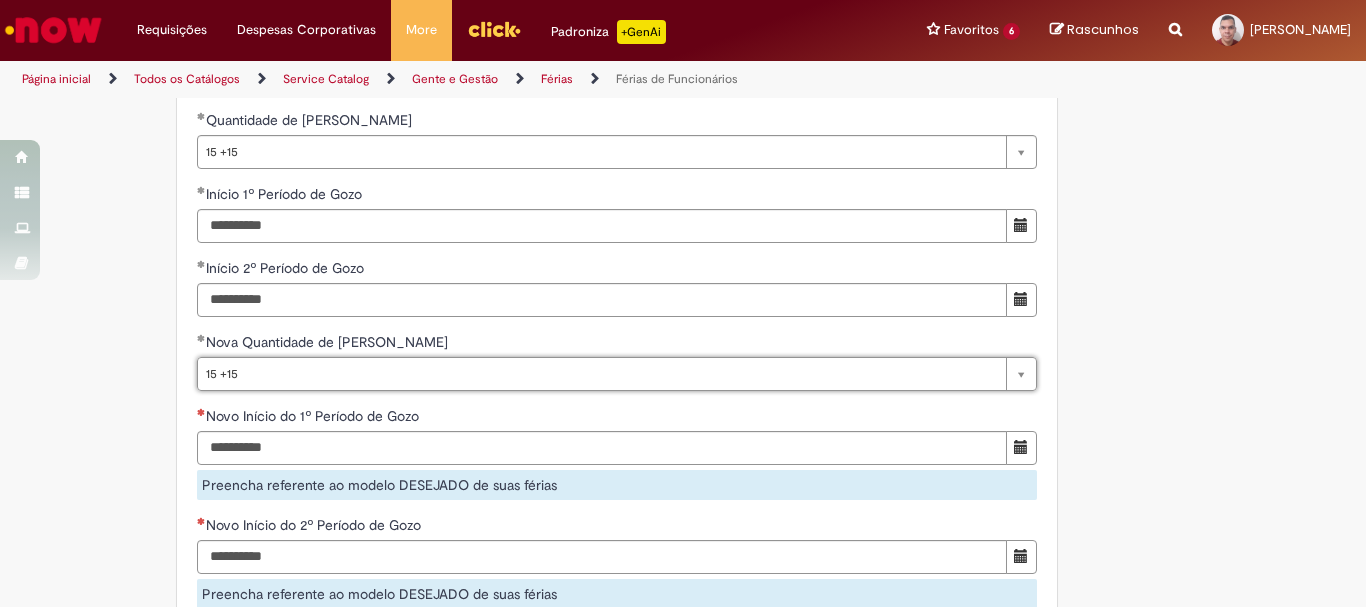scroll, scrollTop: 2097, scrollLeft: 0, axis: vertical 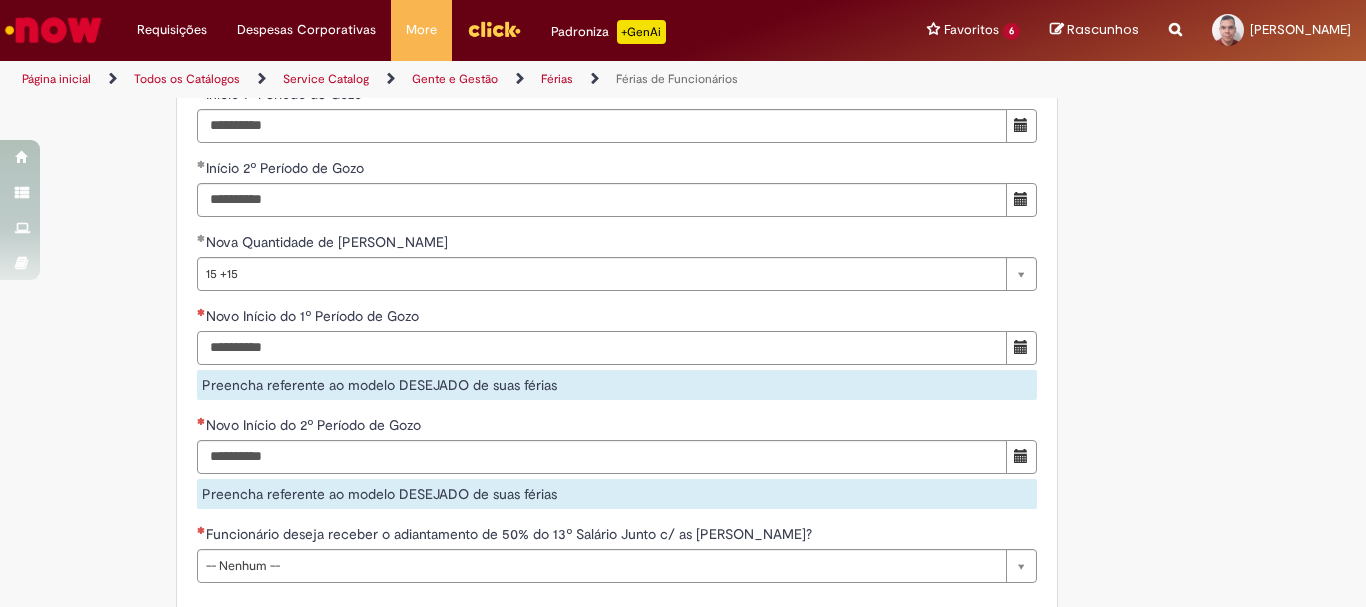 drag, startPoint x: 303, startPoint y: 379, endPoint x: 144, endPoint y: 382, distance: 159.0283 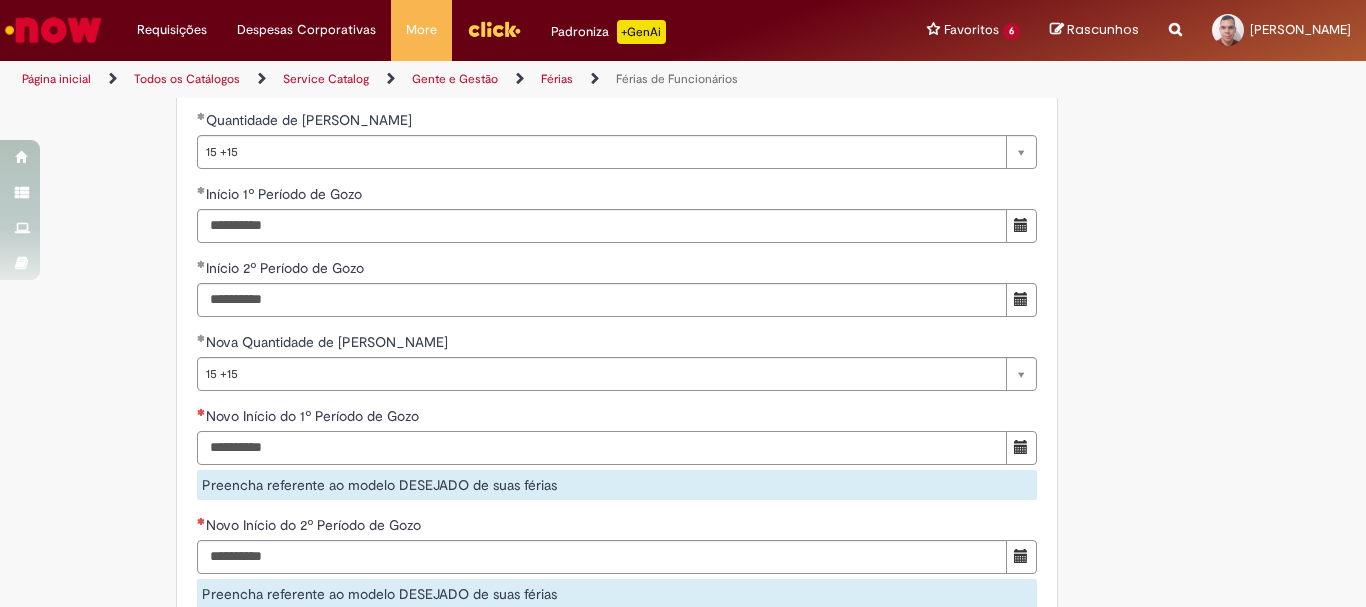 scroll, scrollTop: 2097, scrollLeft: 0, axis: vertical 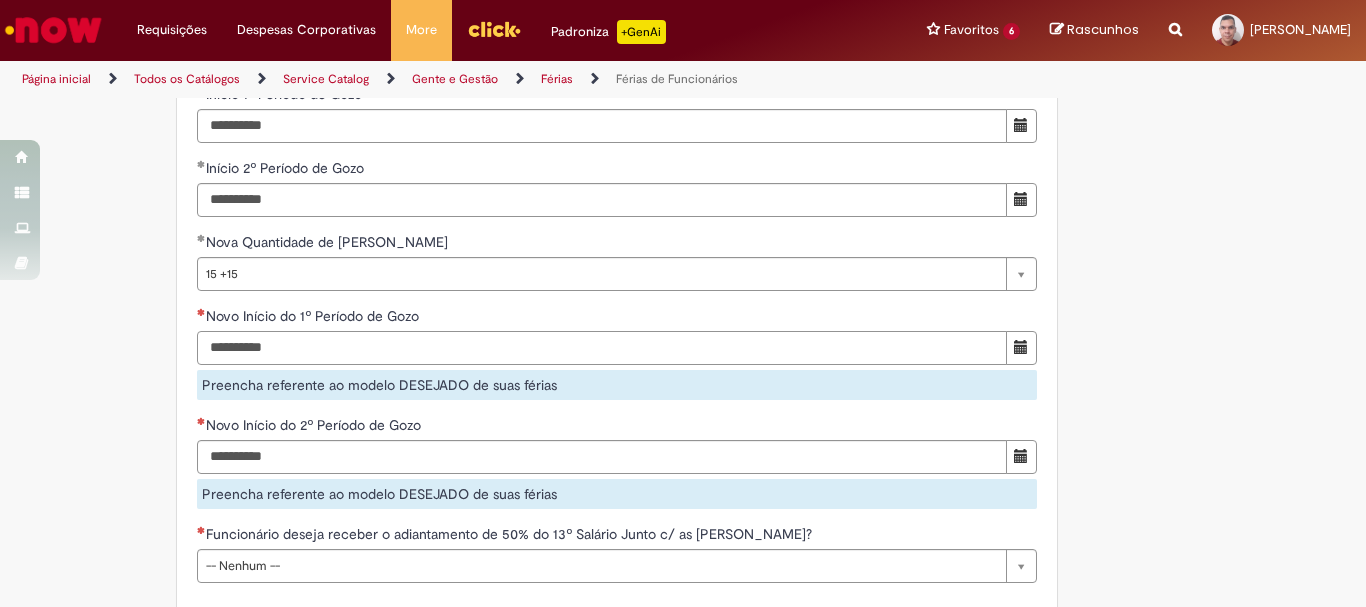 type on "**********" 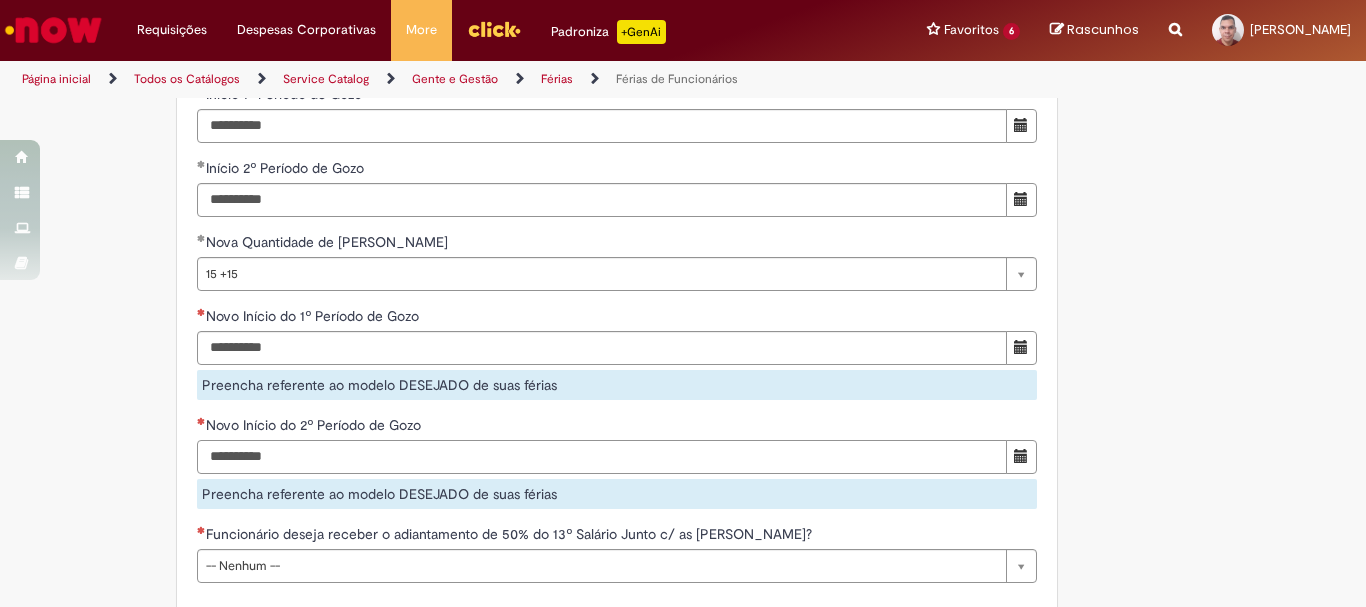 click on "Novo Início do 2º Período de Gozo  Preencha referente ao modelo DESEJADO de suas férias" at bounding box center [617, 462] 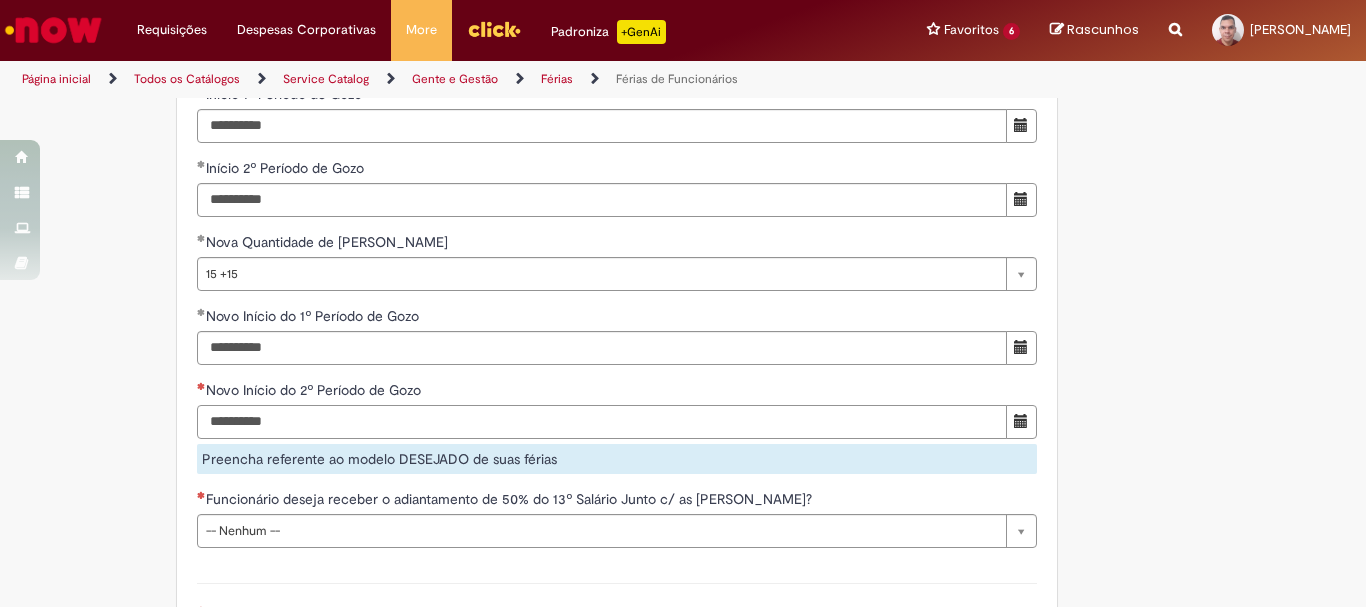 scroll, scrollTop: 2197, scrollLeft: 0, axis: vertical 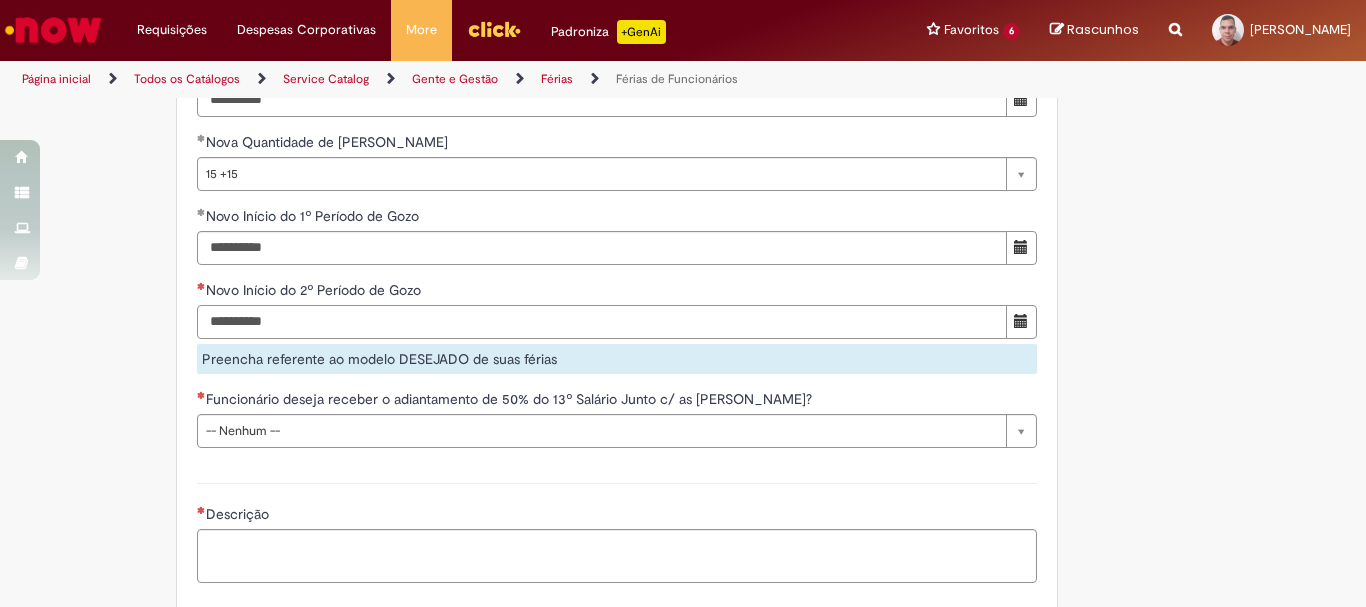 type on "**********" 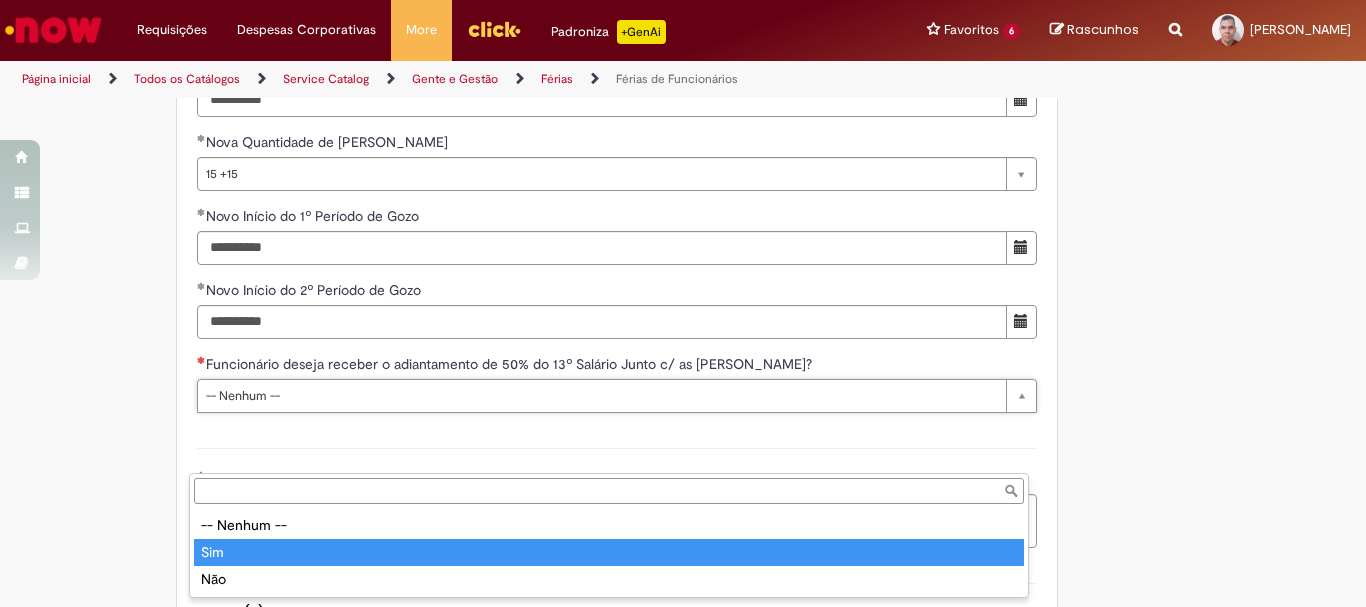 type on "***" 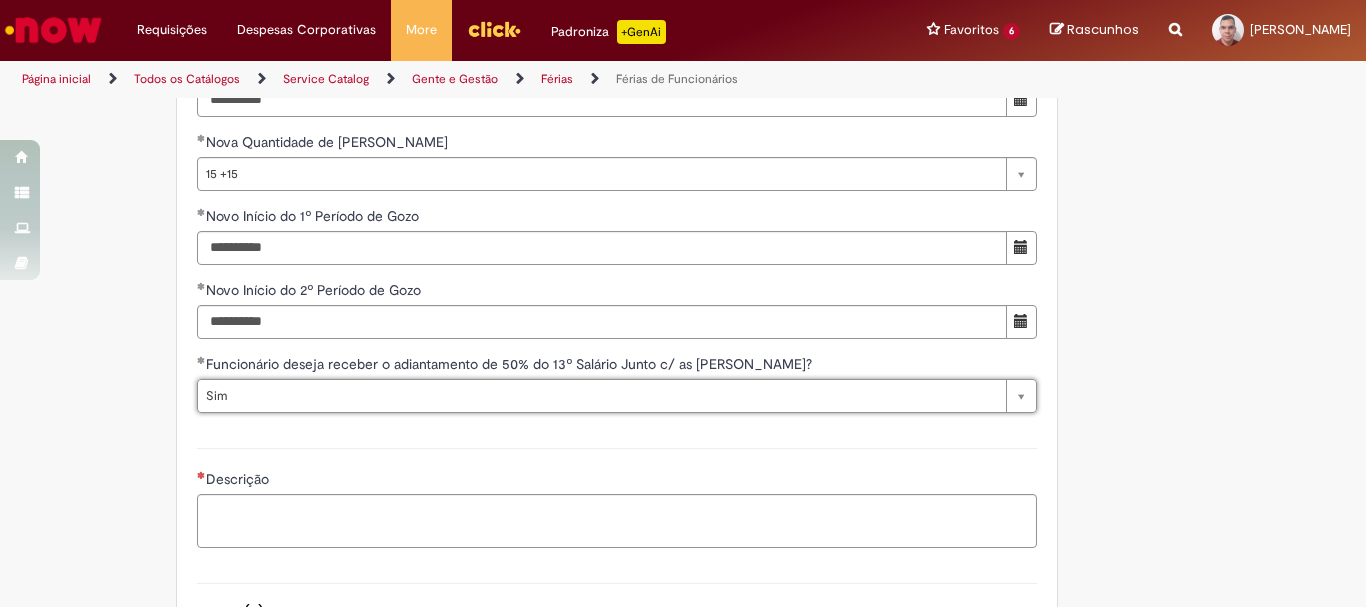 scroll, scrollTop: 2297, scrollLeft: 0, axis: vertical 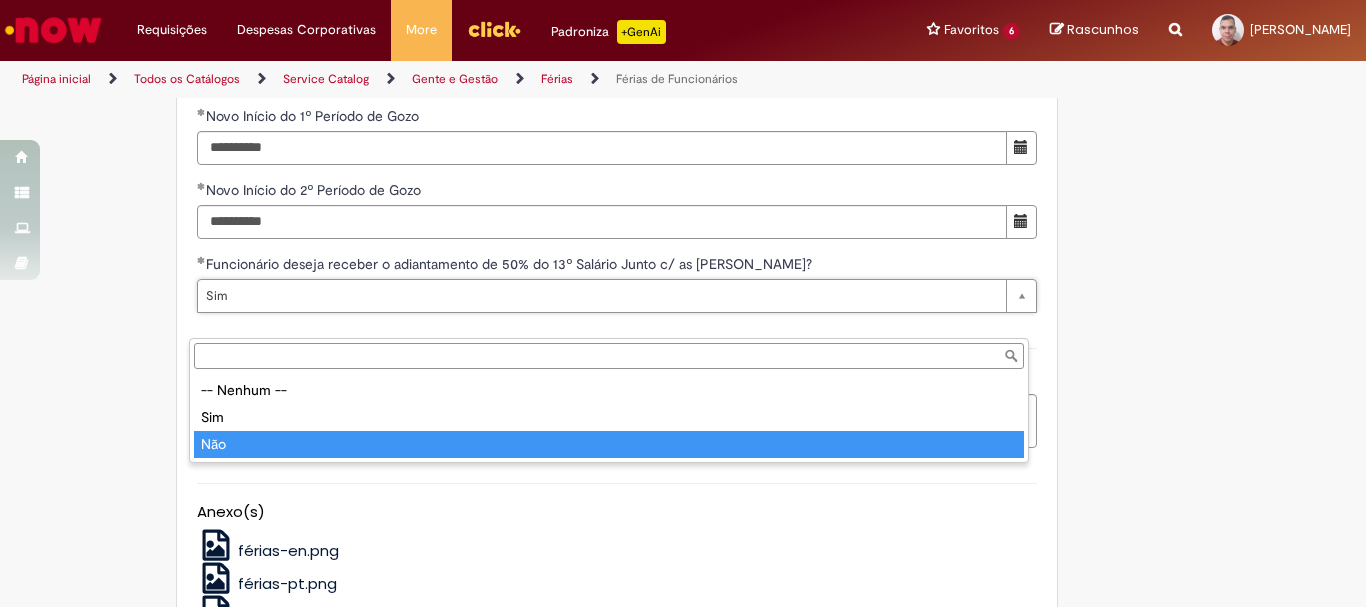 type on "***" 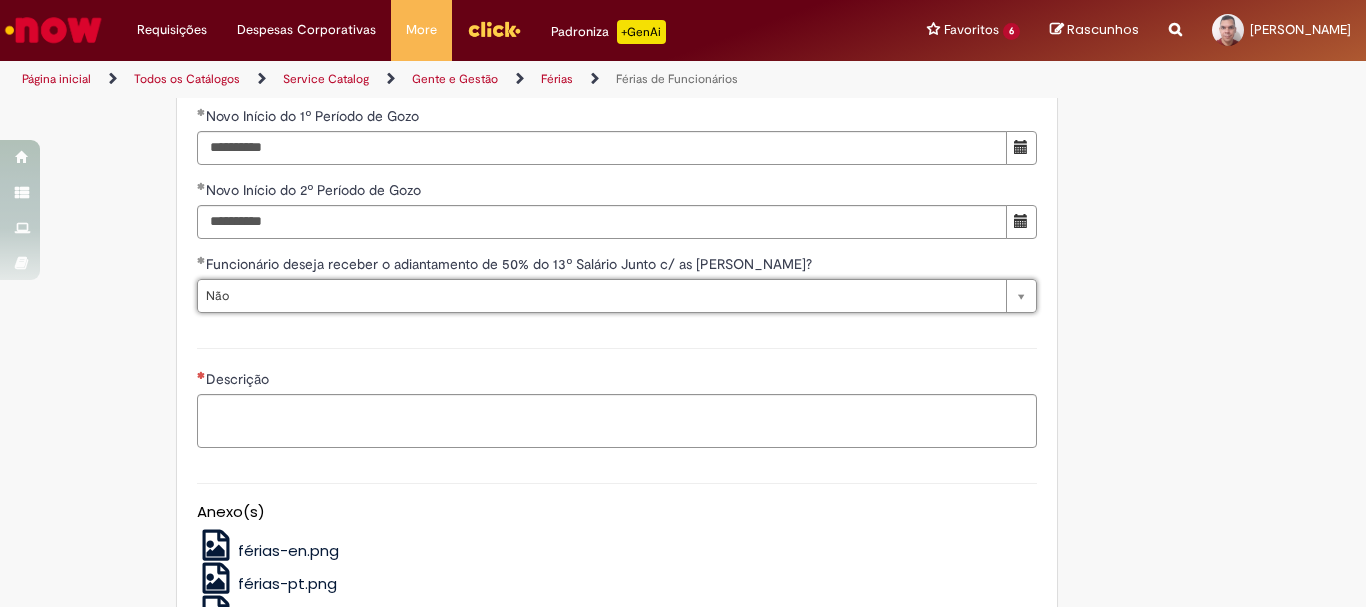 scroll, scrollTop: 0, scrollLeft: 22, axis: horizontal 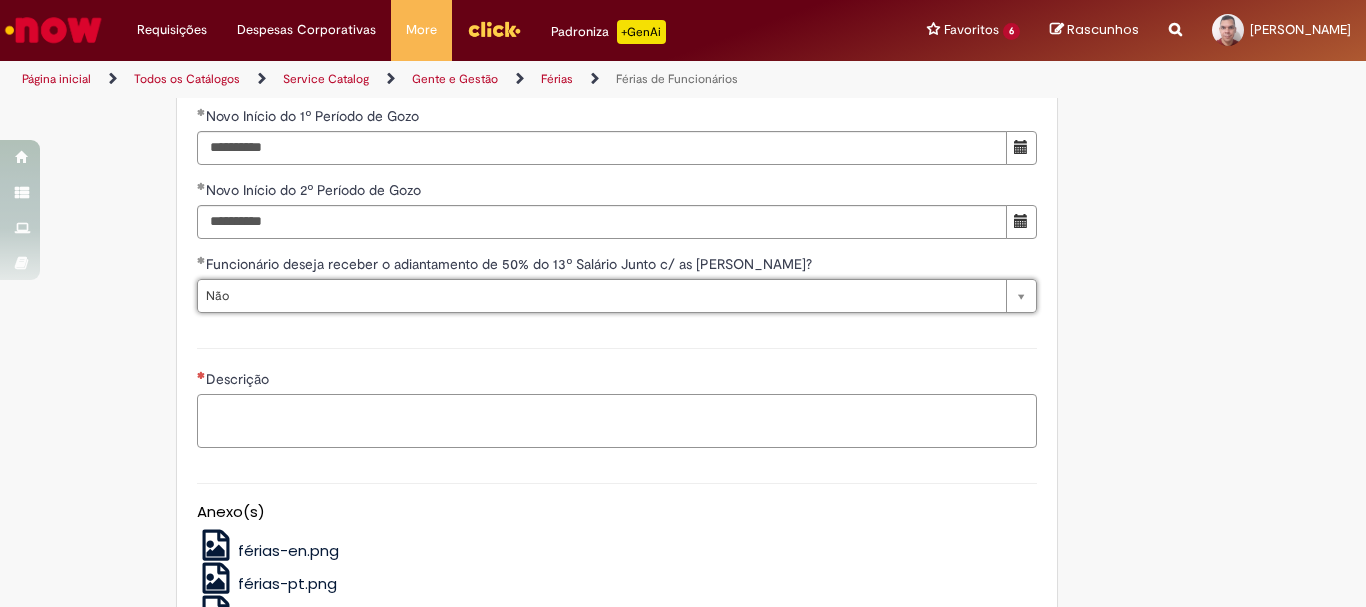 click on "Descrição" at bounding box center [617, 421] 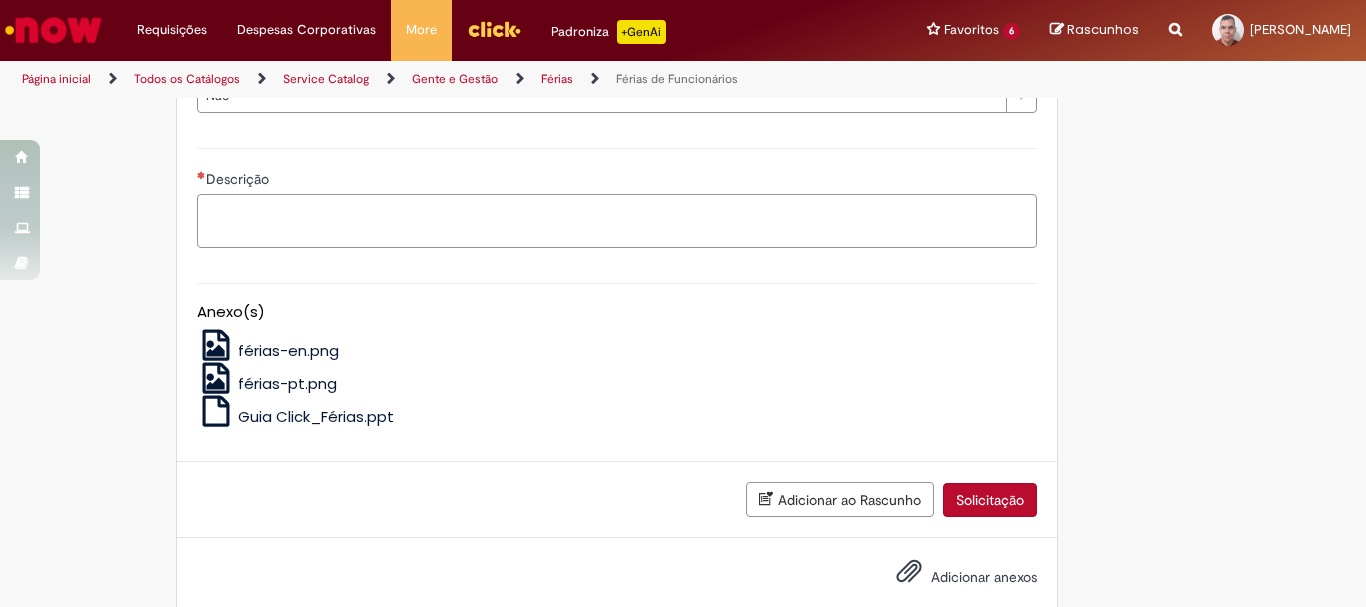 scroll, scrollTop: 2397, scrollLeft: 0, axis: vertical 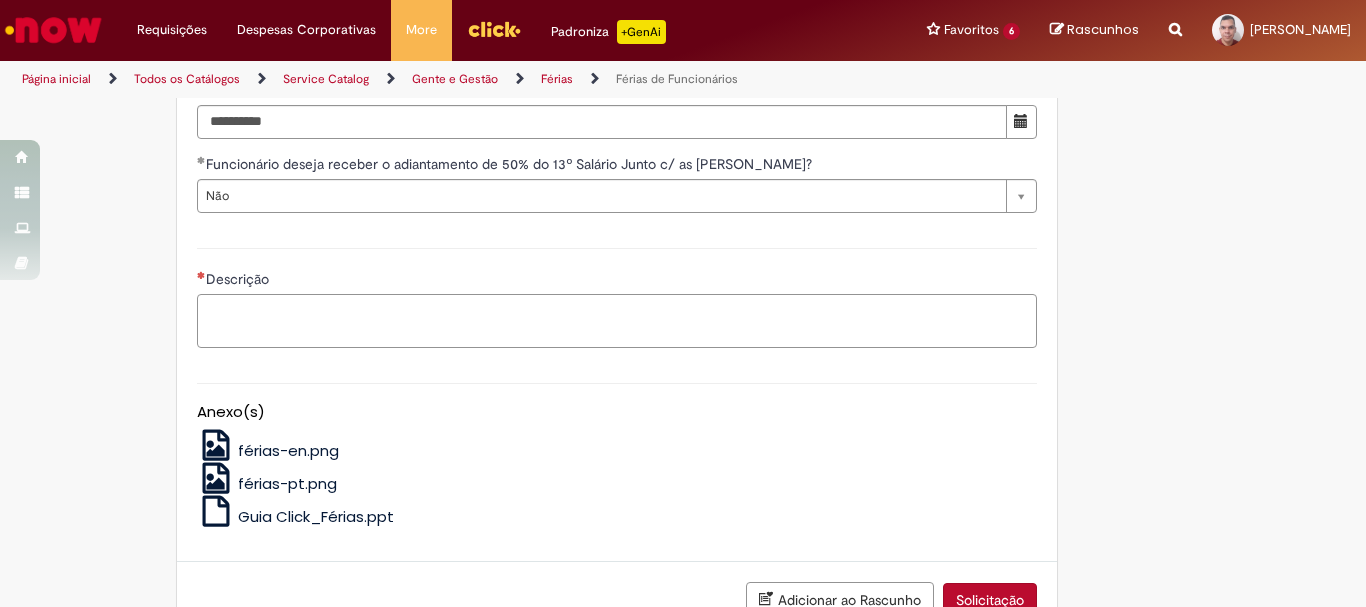 click on "Descrição" at bounding box center (617, 321) 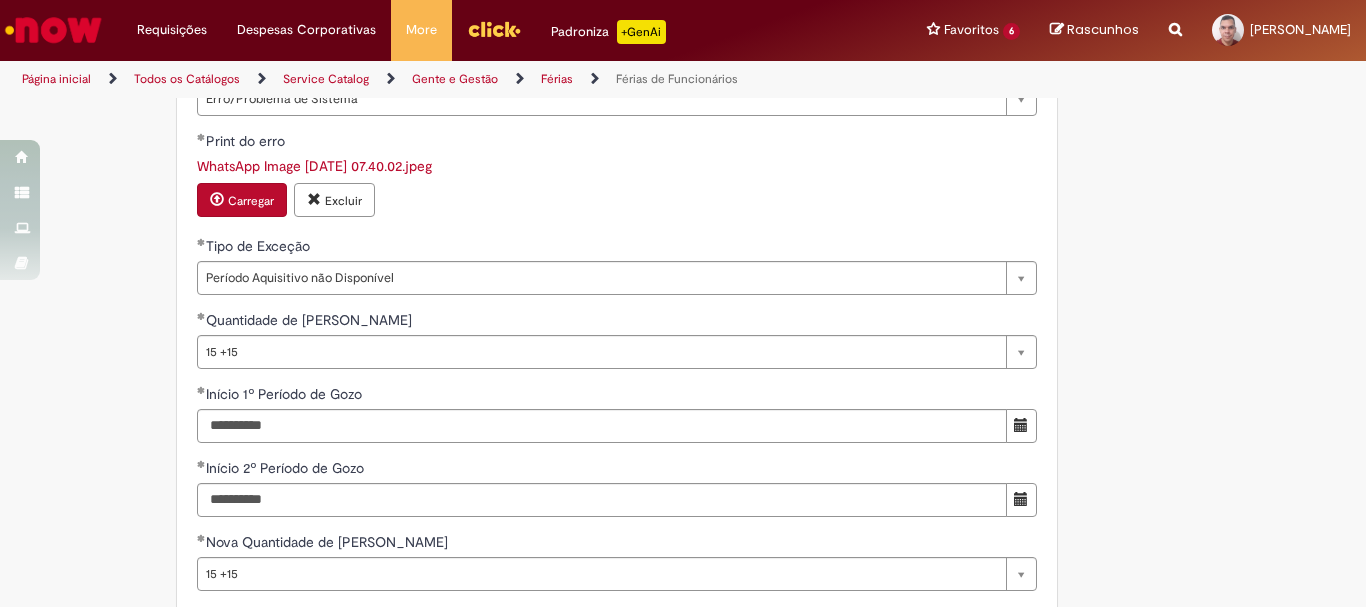 scroll, scrollTop: 1897, scrollLeft: 0, axis: vertical 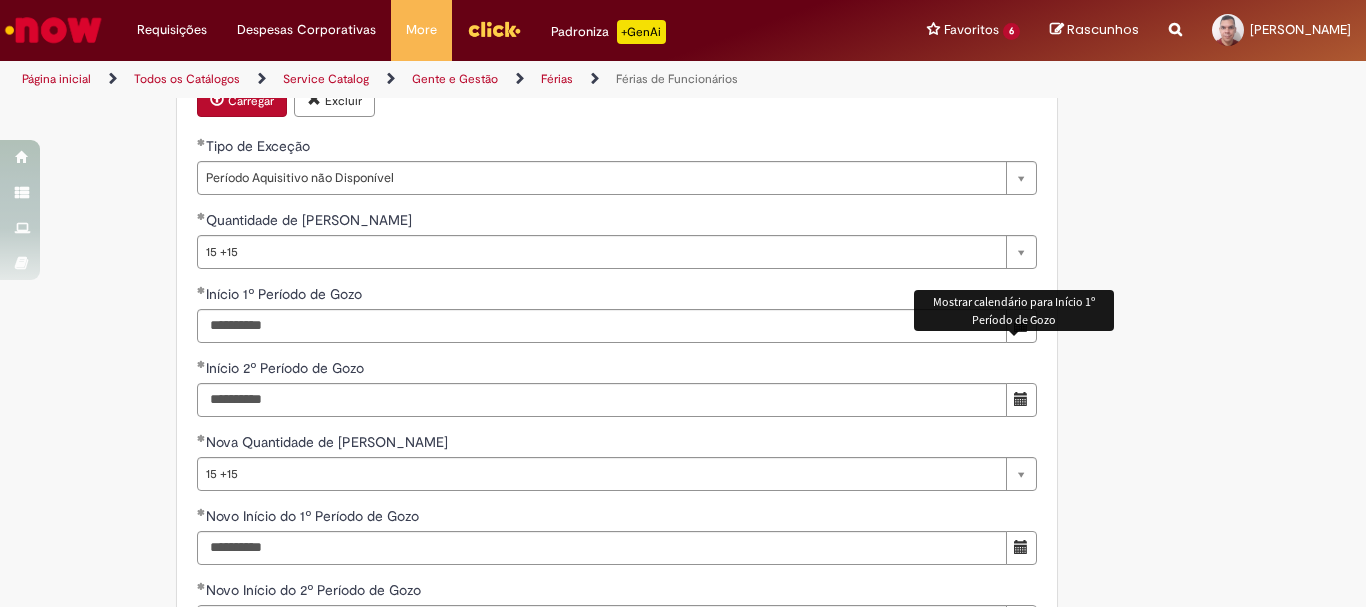 type on "*******" 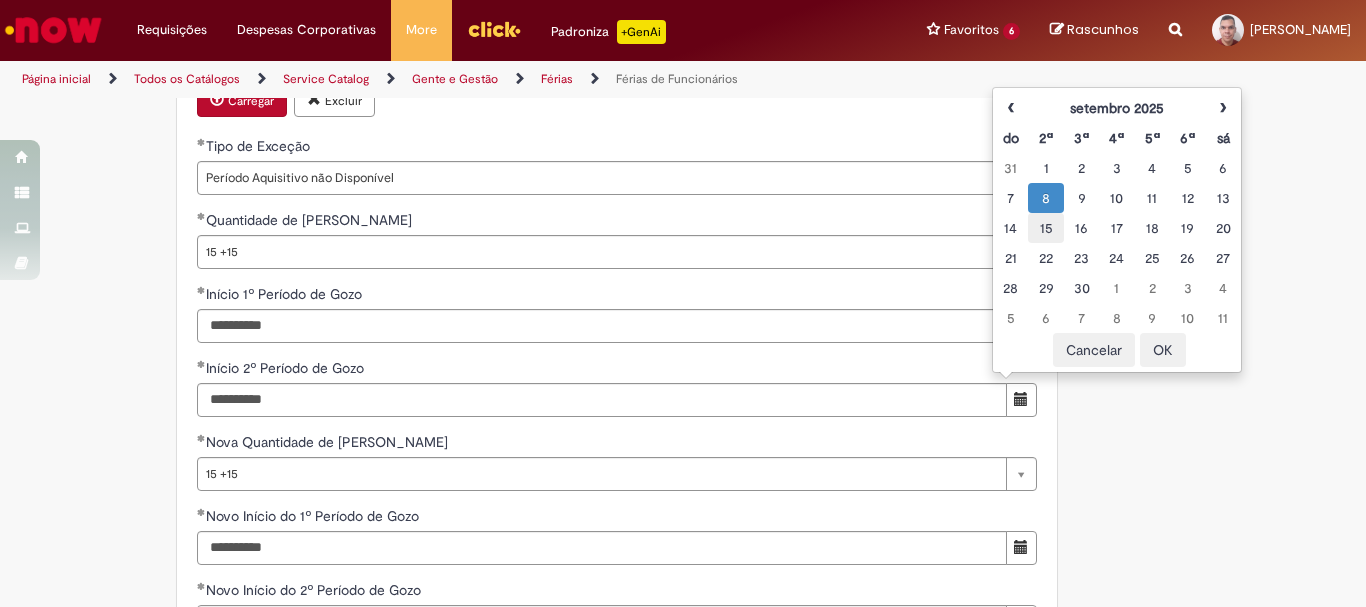 click on "15" at bounding box center [1045, 228] 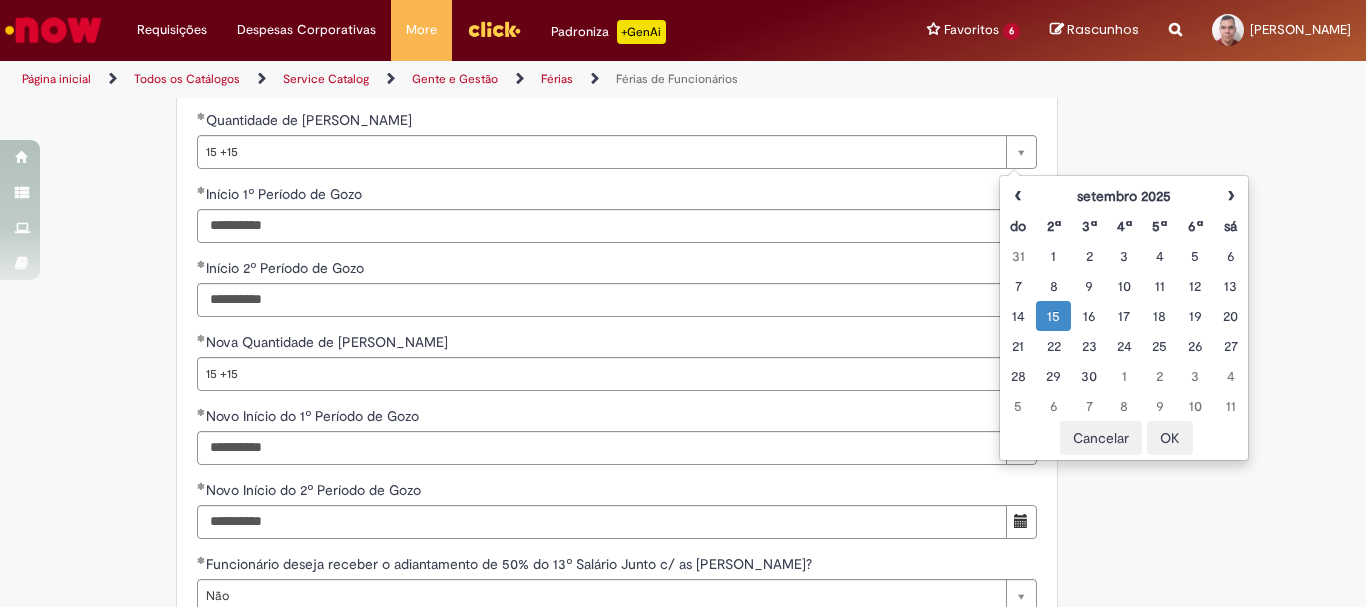 scroll, scrollTop: 2097, scrollLeft: 0, axis: vertical 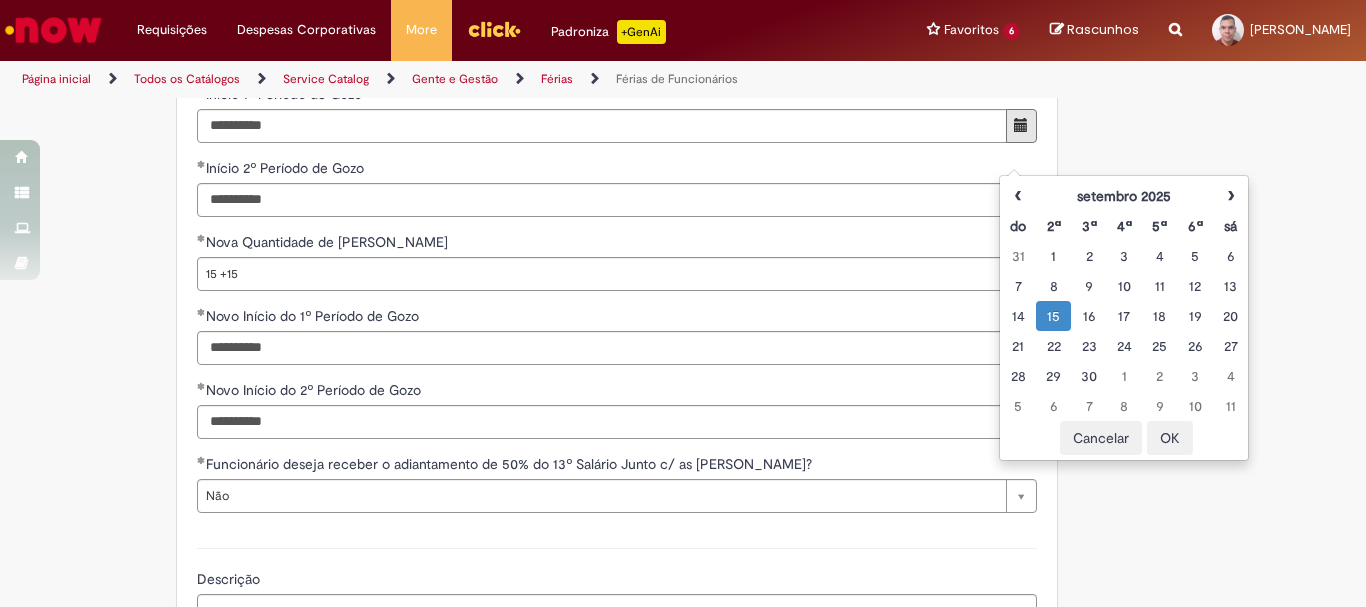 click at bounding box center [617, 548] 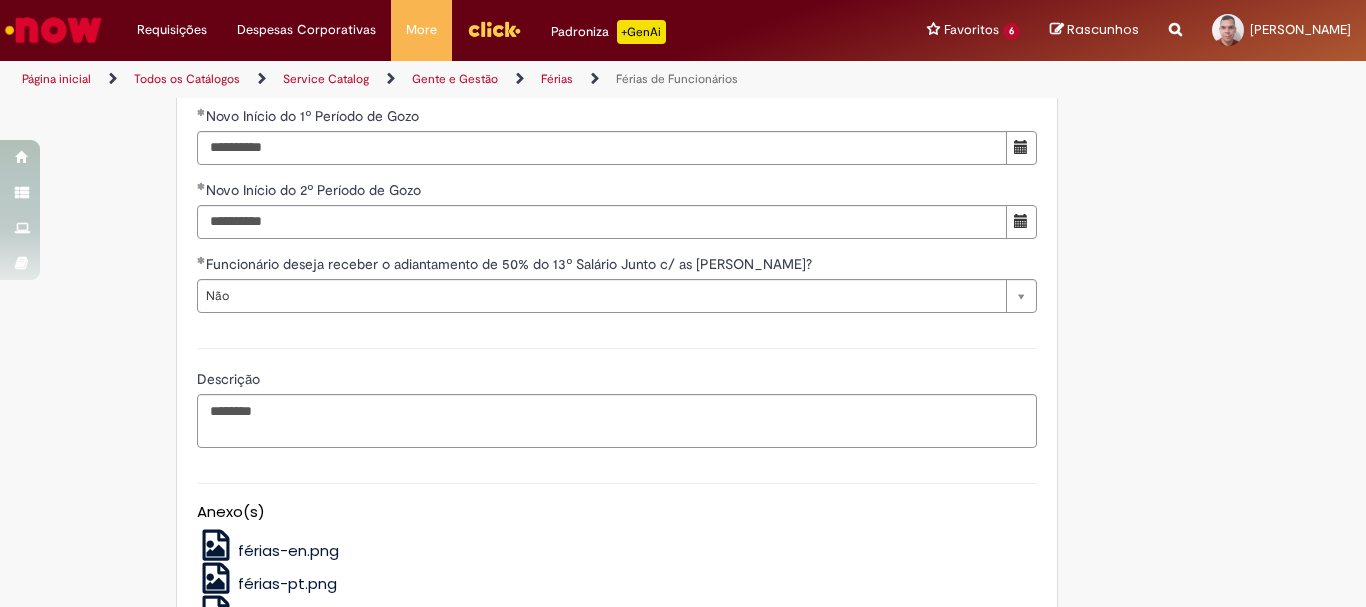 scroll, scrollTop: 2397, scrollLeft: 0, axis: vertical 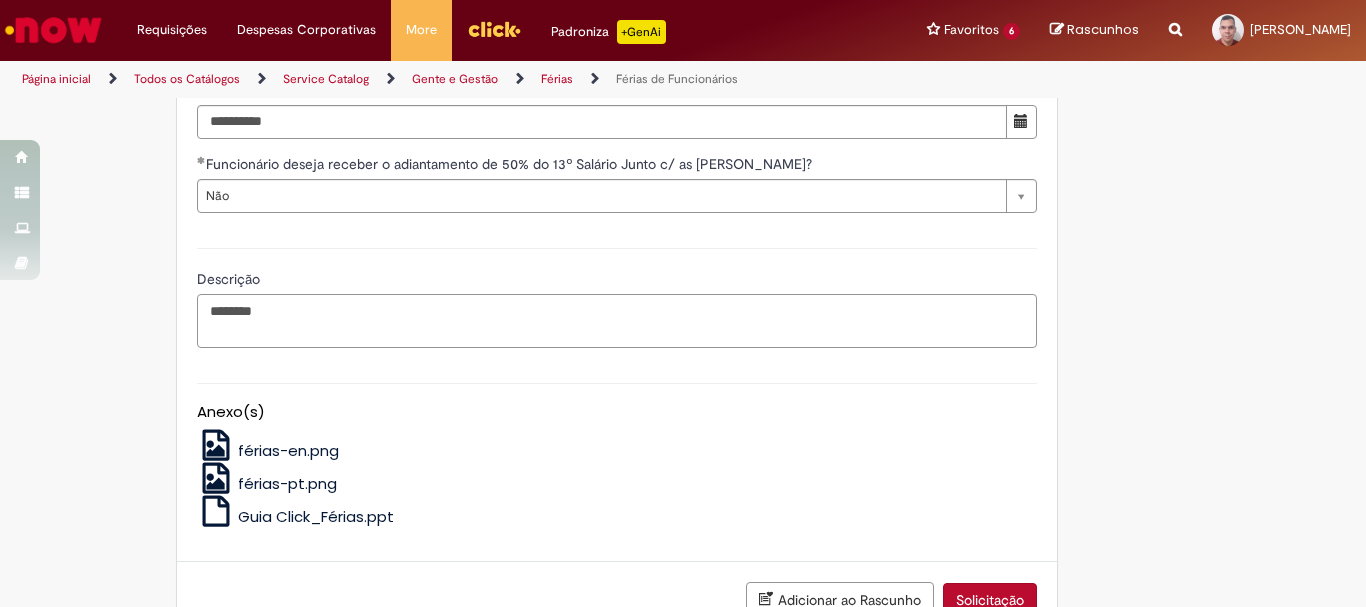 click on "*******" at bounding box center [617, 321] 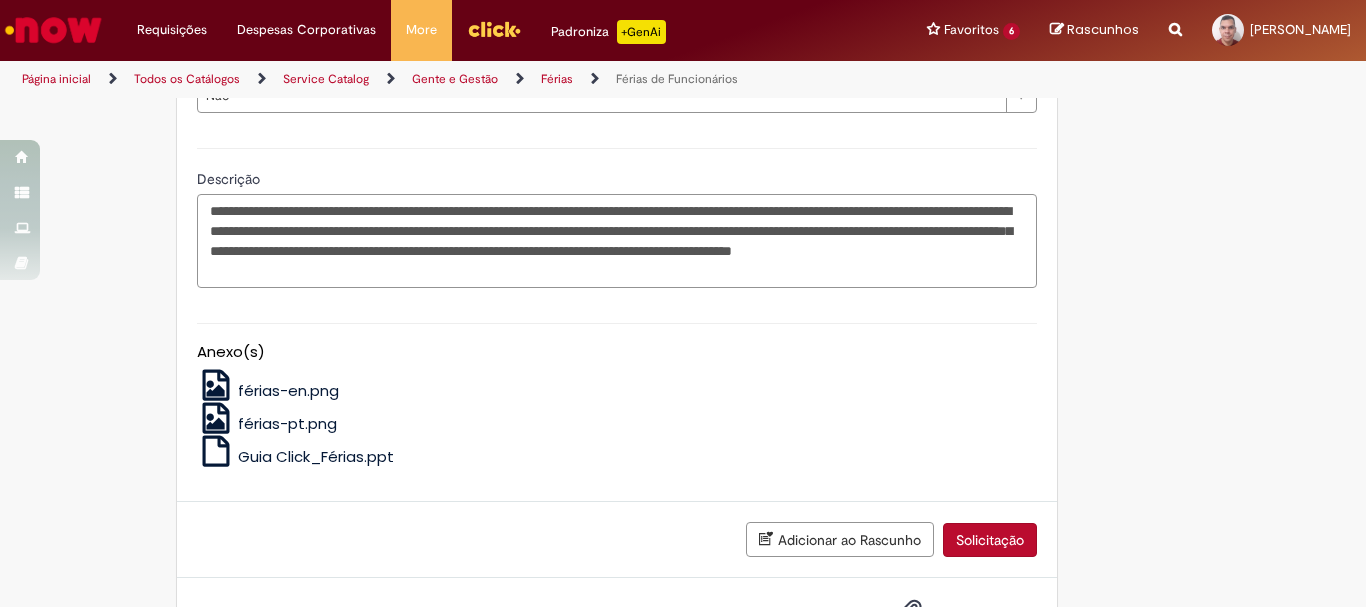 scroll, scrollTop: 2597, scrollLeft: 0, axis: vertical 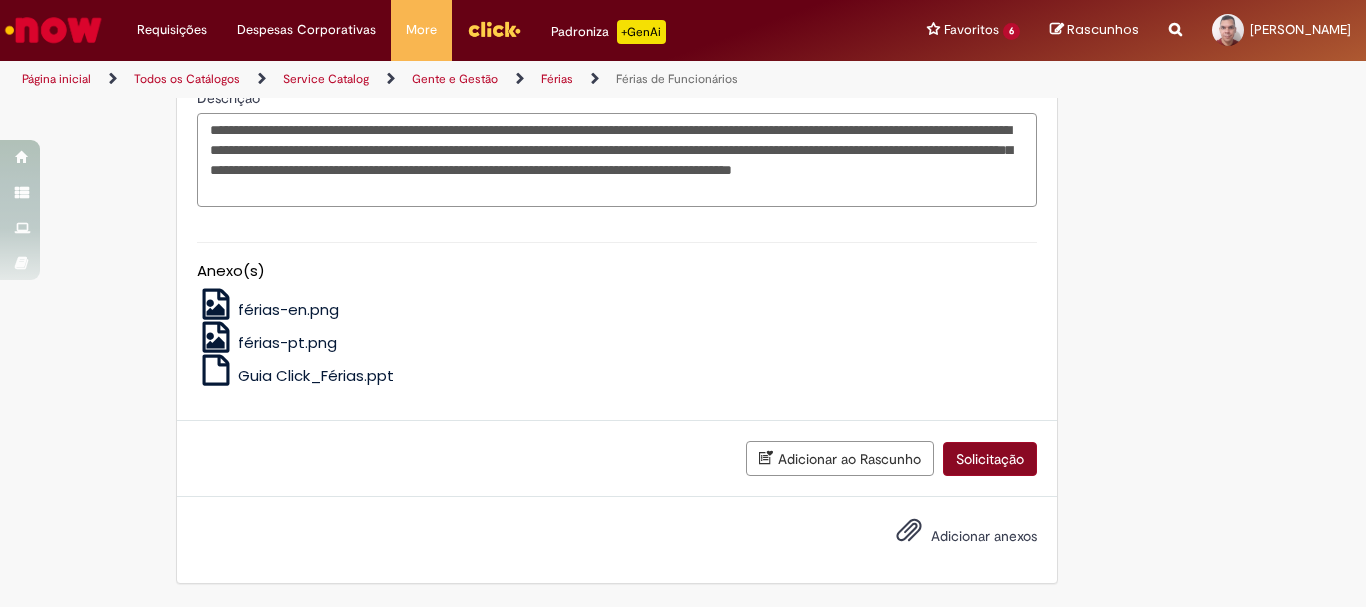 type on "**********" 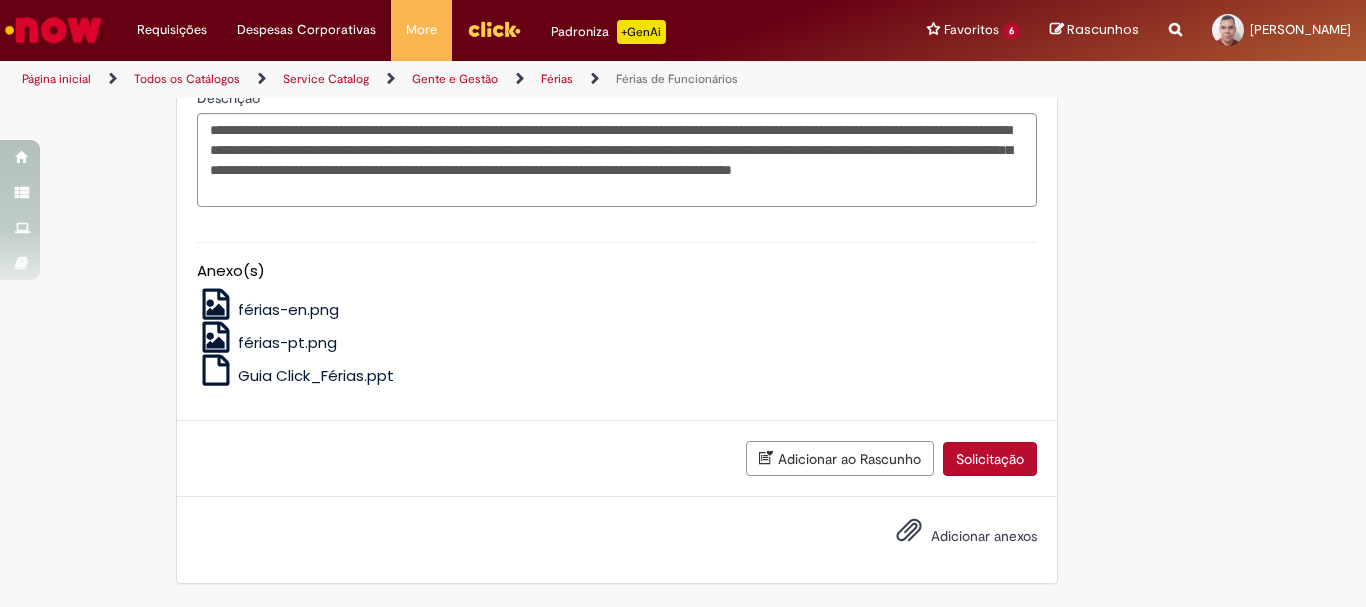 click on "Solicitação" at bounding box center [990, 459] 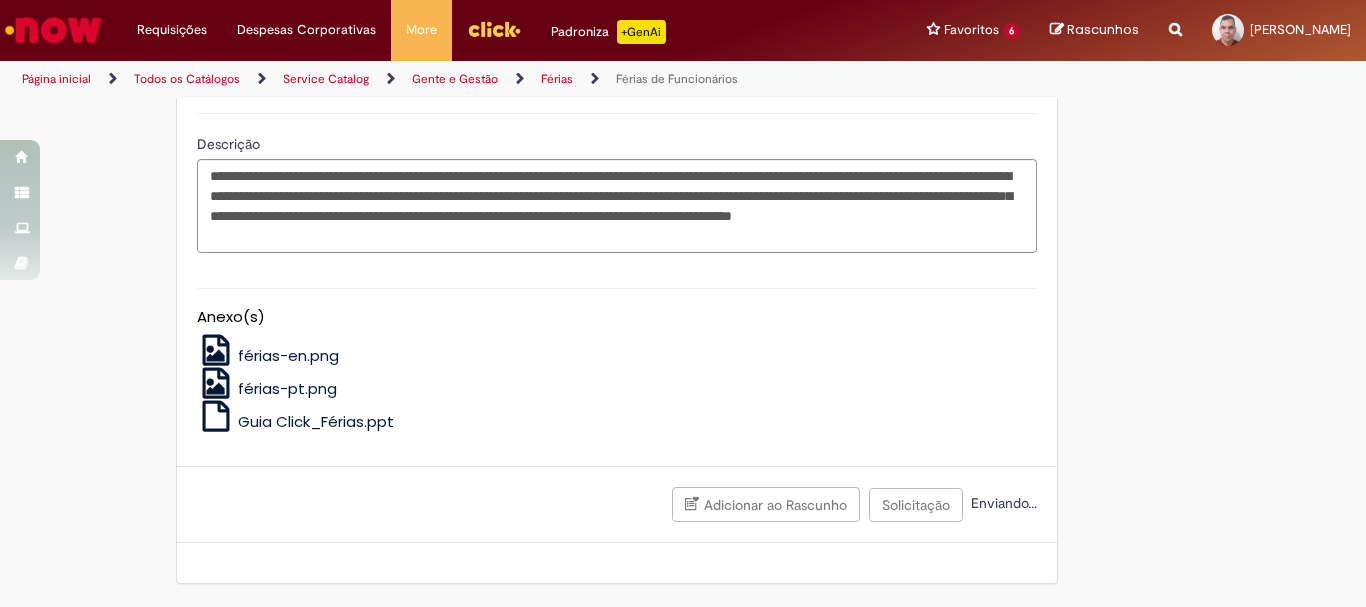 scroll, scrollTop: 2561, scrollLeft: 0, axis: vertical 